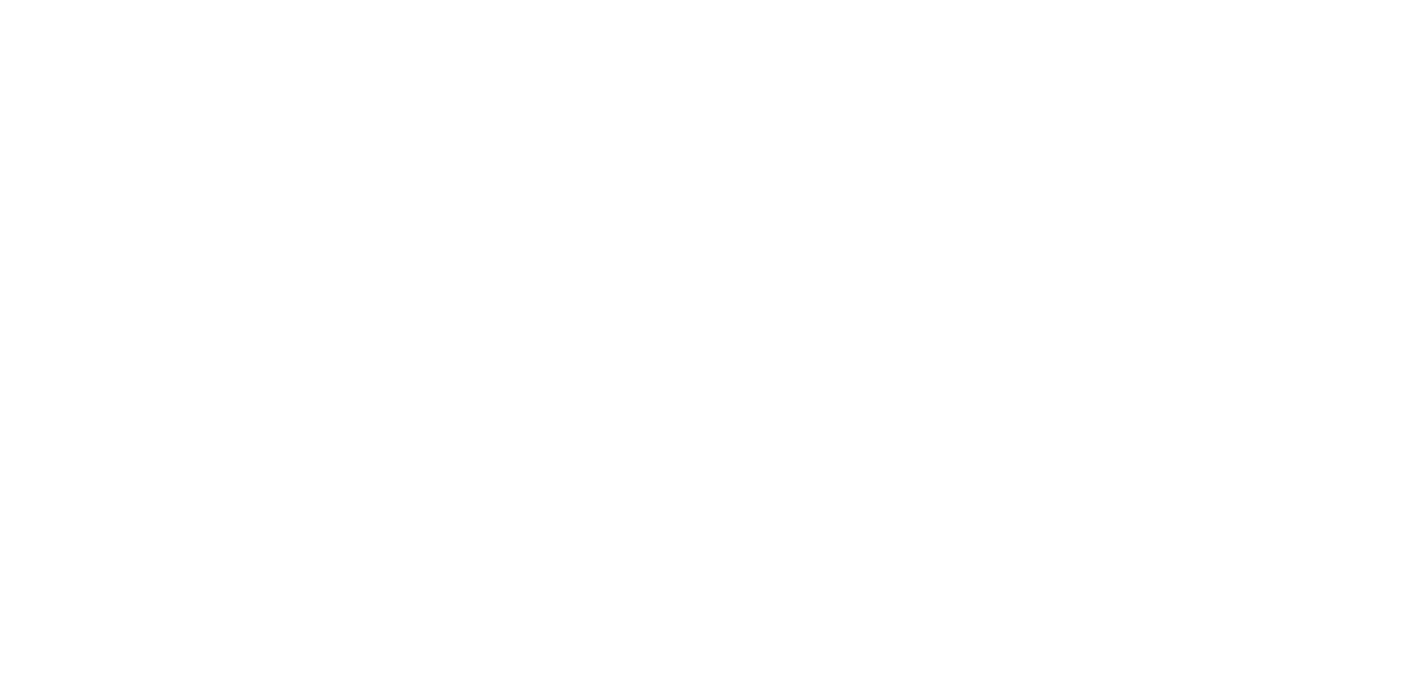 scroll, scrollTop: 0, scrollLeft: 0, axis: both 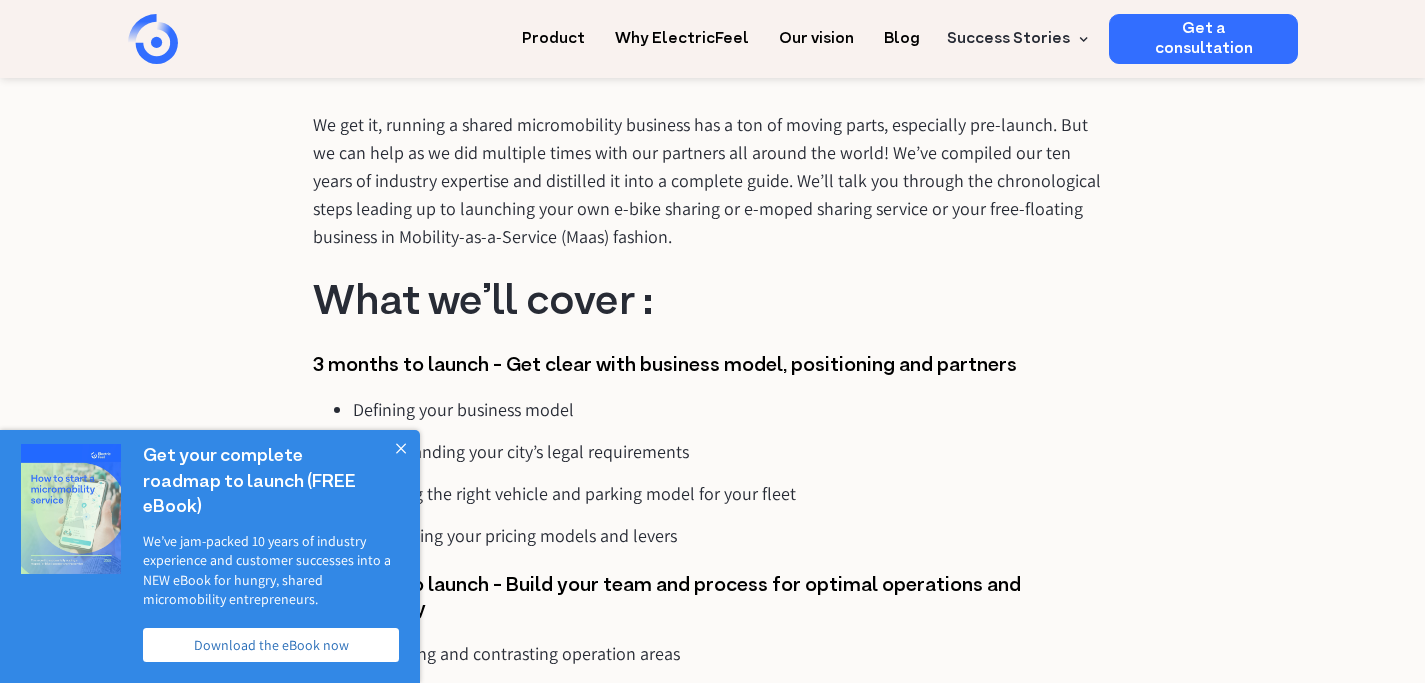 click on "Download the eBook now" at bounding box center (271, 645) 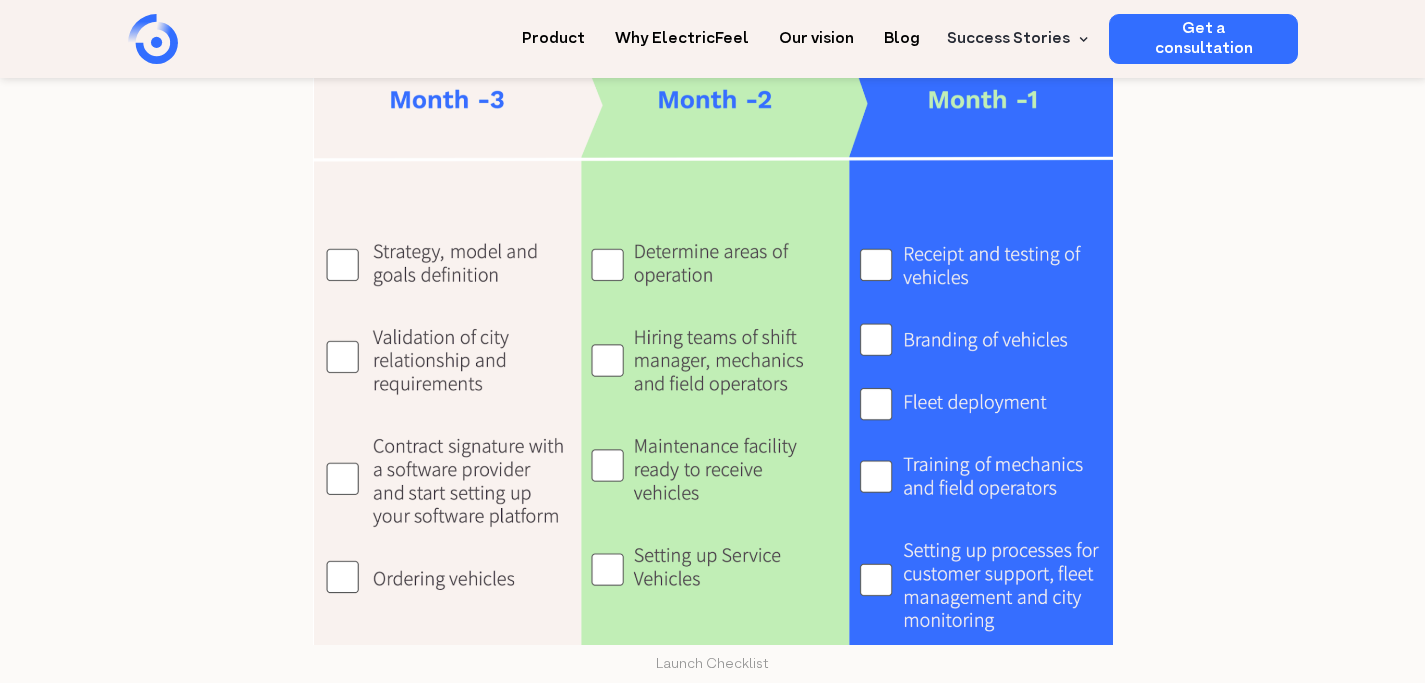 scroll, scrollTop: 1701, scrollLeft: 0, axis: vertical 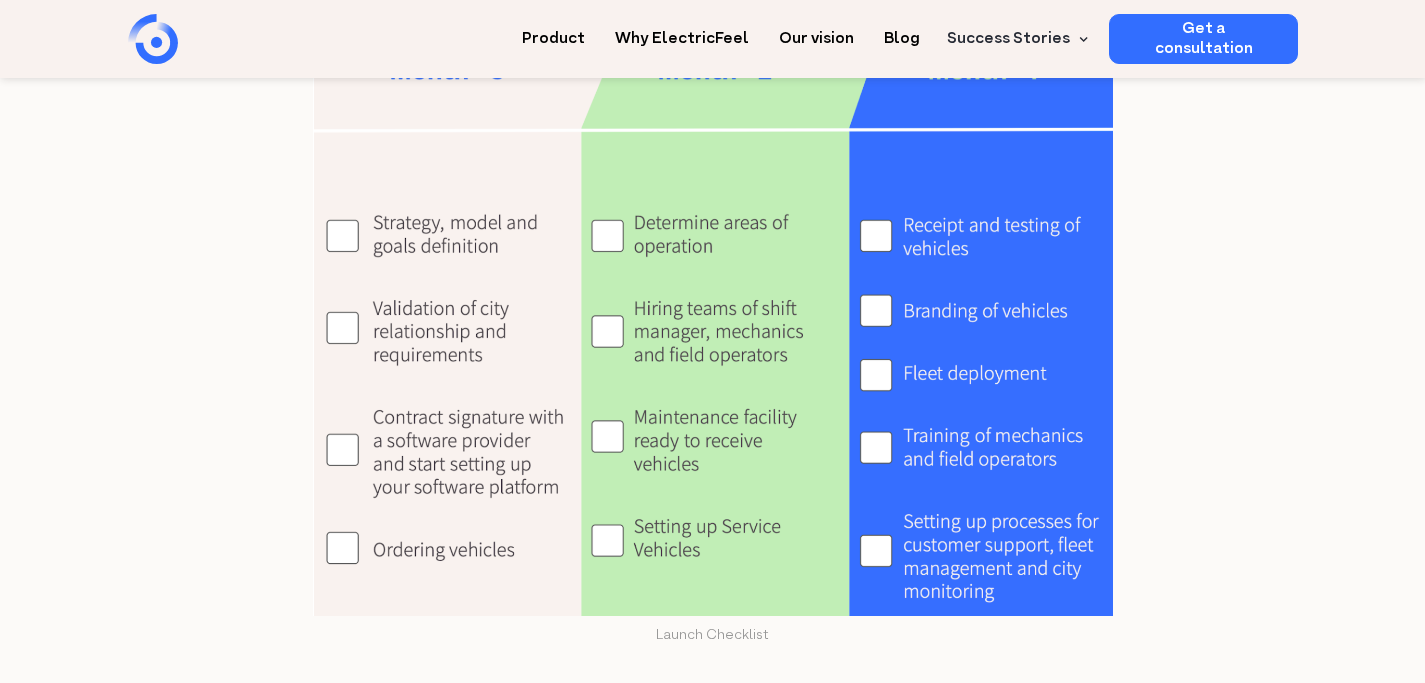 click at bounding box center (713, 318) 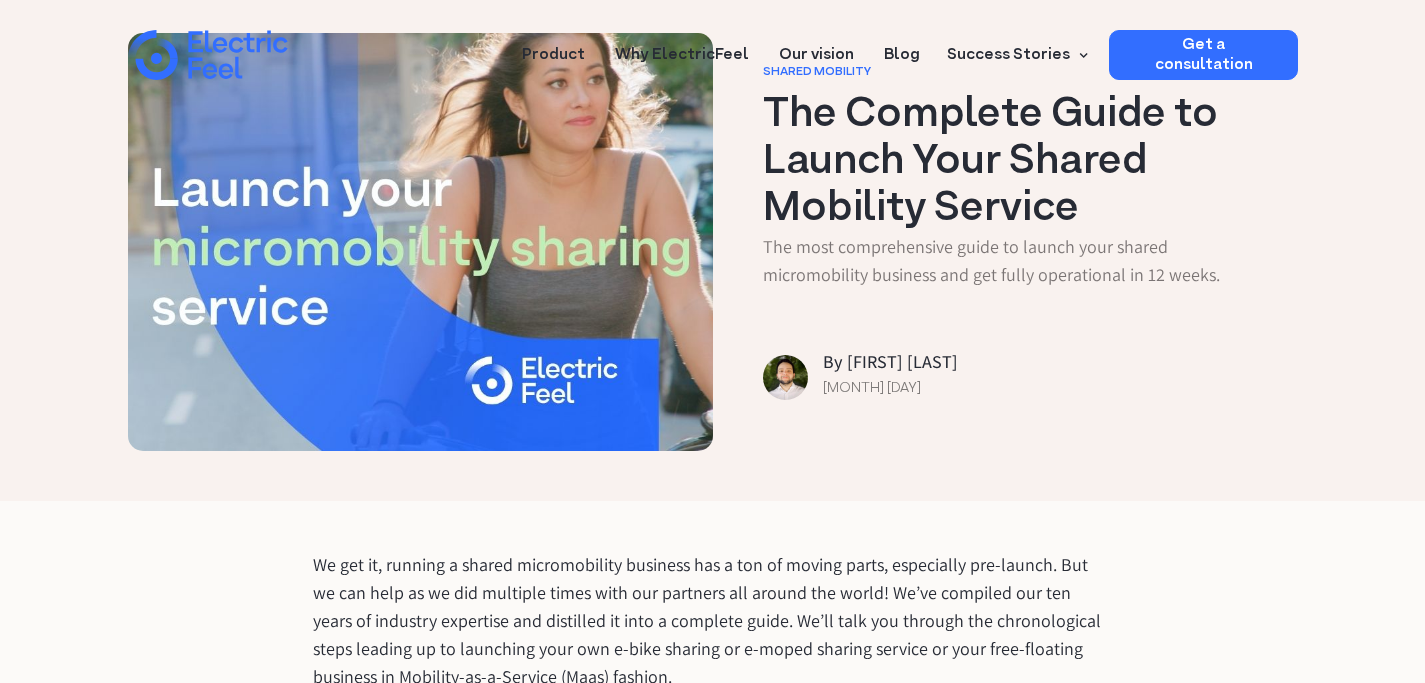 scroll, scrollTop: 119, scrollLeft: 0, axis: vertical 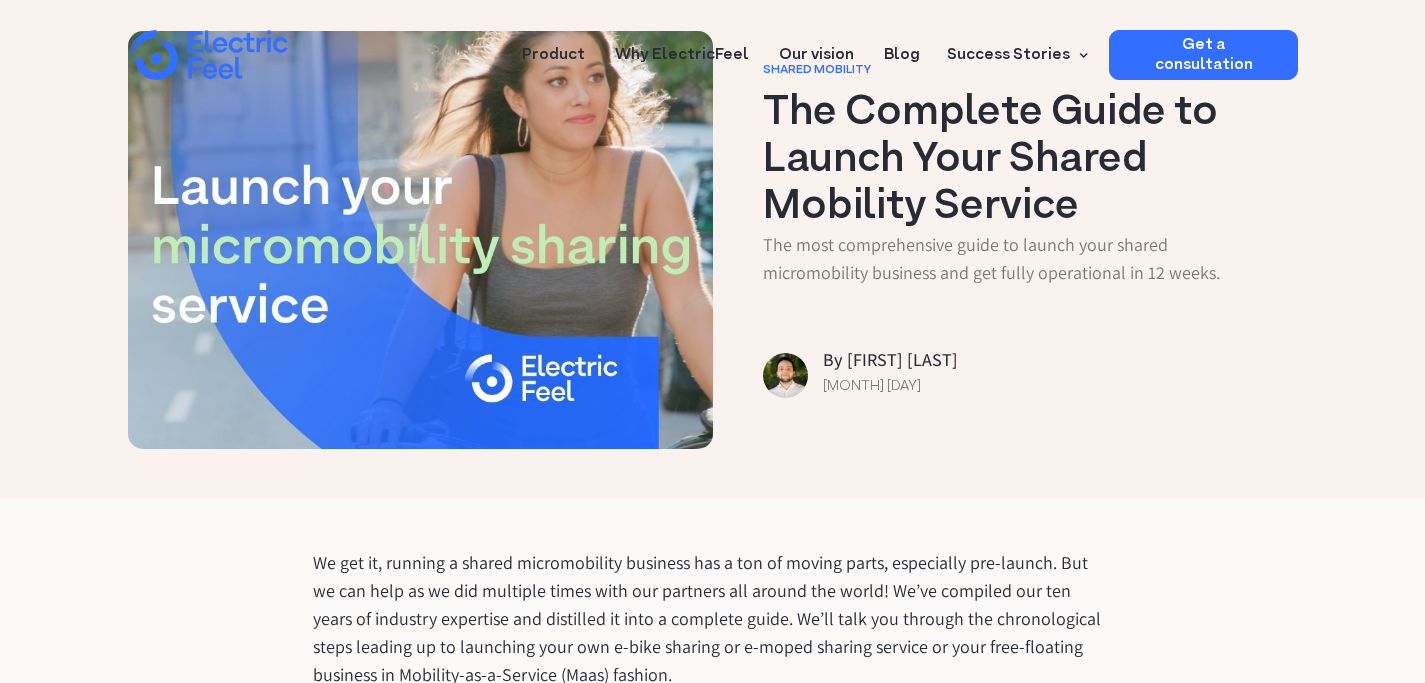 click at bounding box center (415, 240) 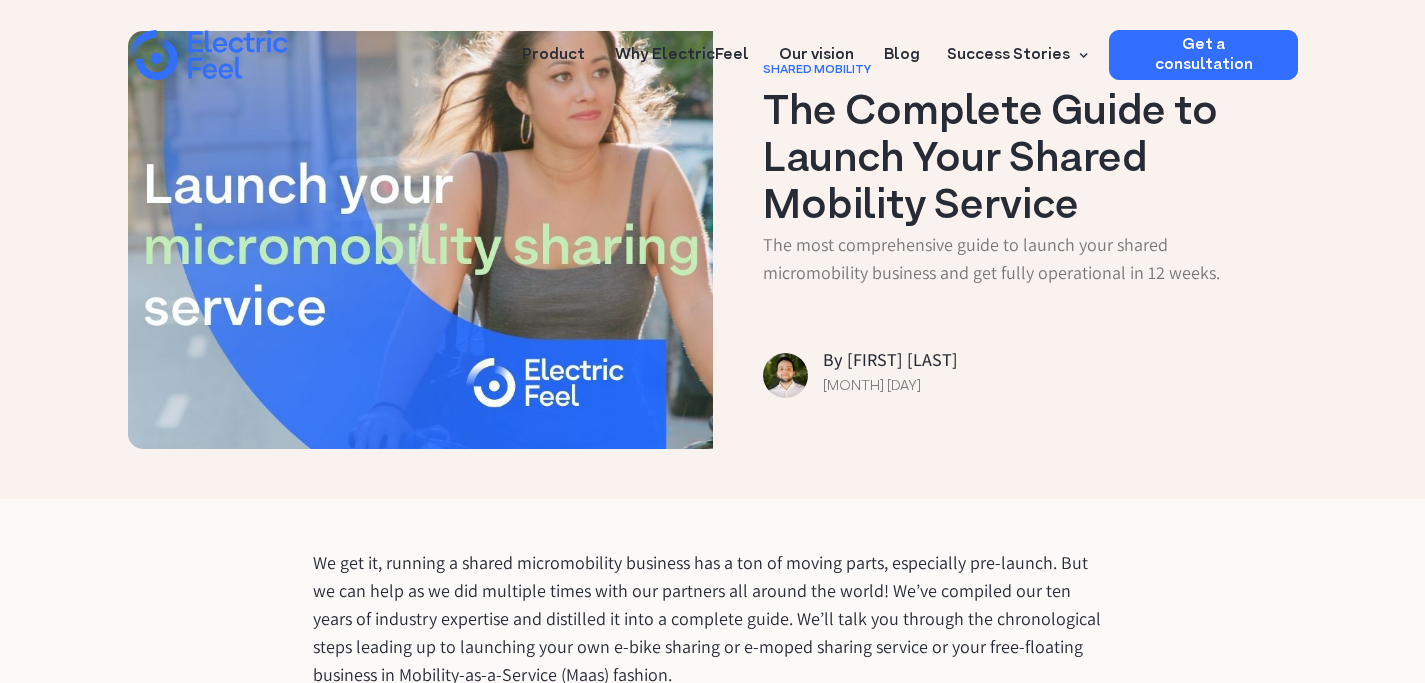 click at bounding box center (415, 240) 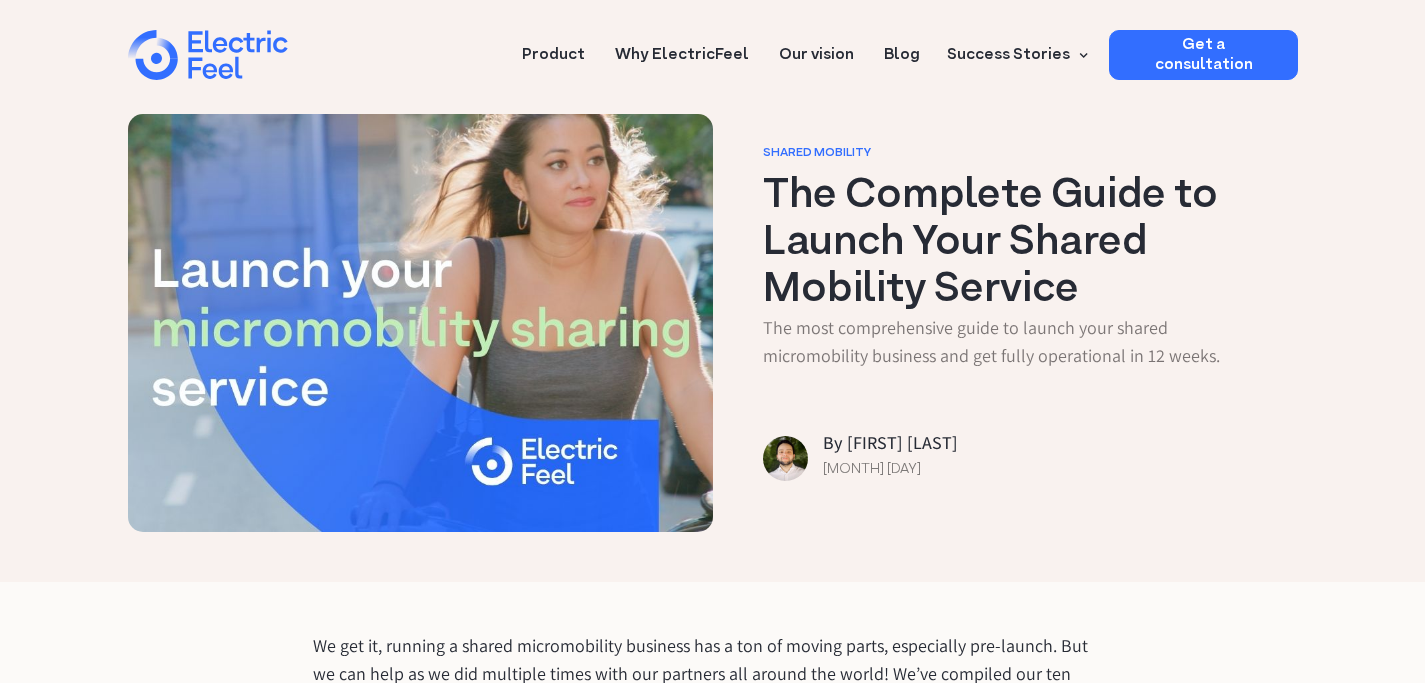 scroll, scrollTop: 32, scrollLeft: 0, axis: vertical 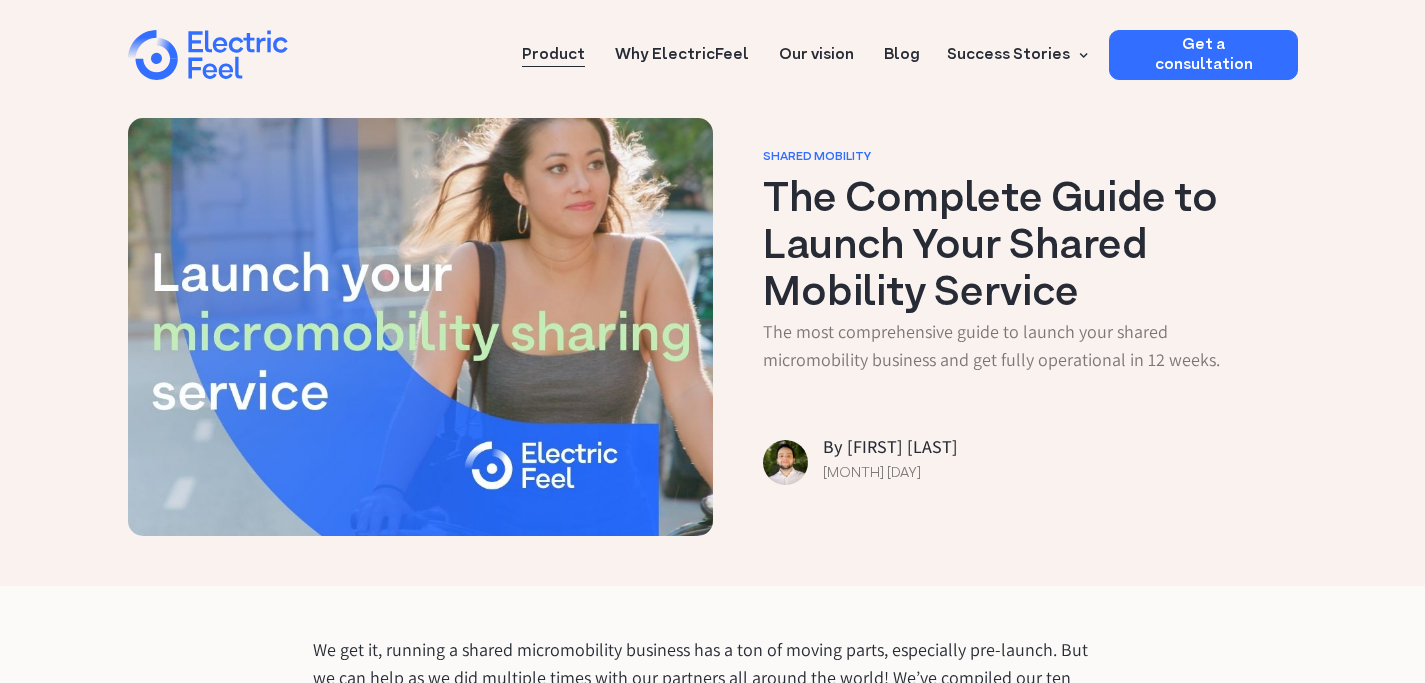 click on "Product" at bounding box center [553, 48] 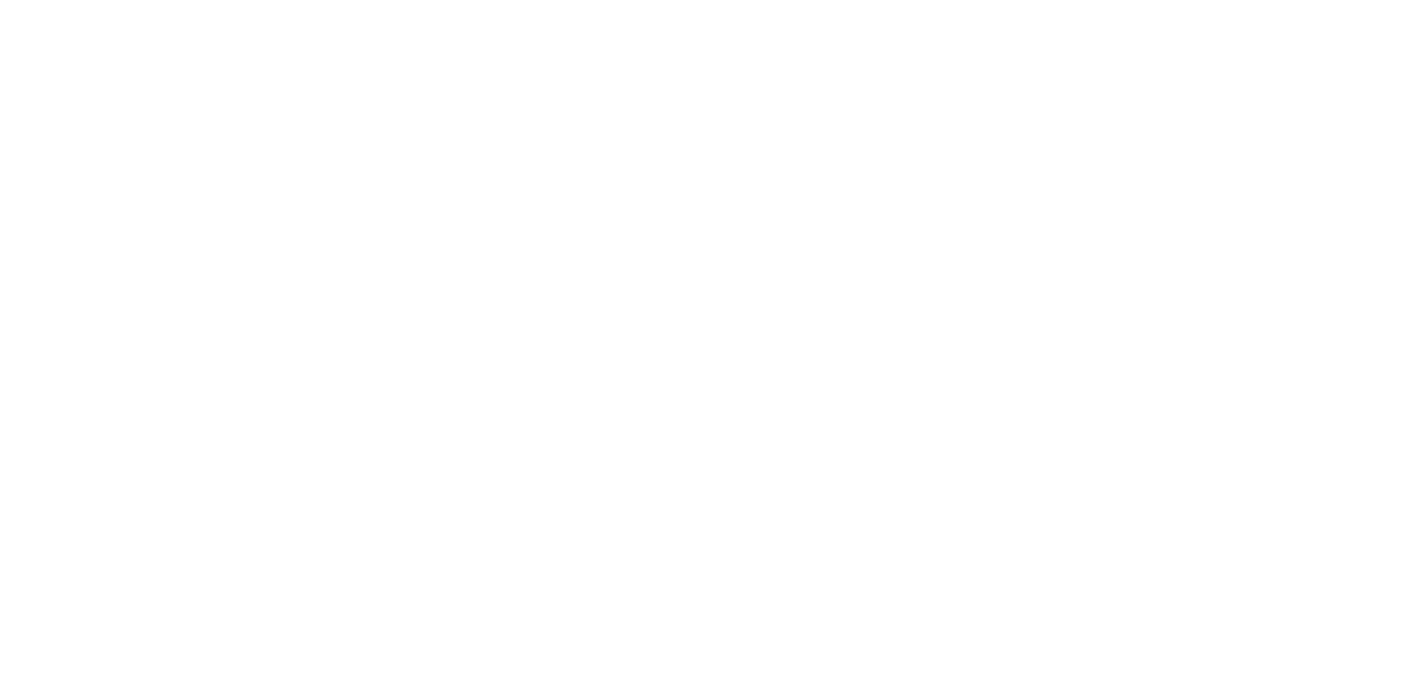 scroll, scrollTop: 0, scrollLeft: 0, axis: both 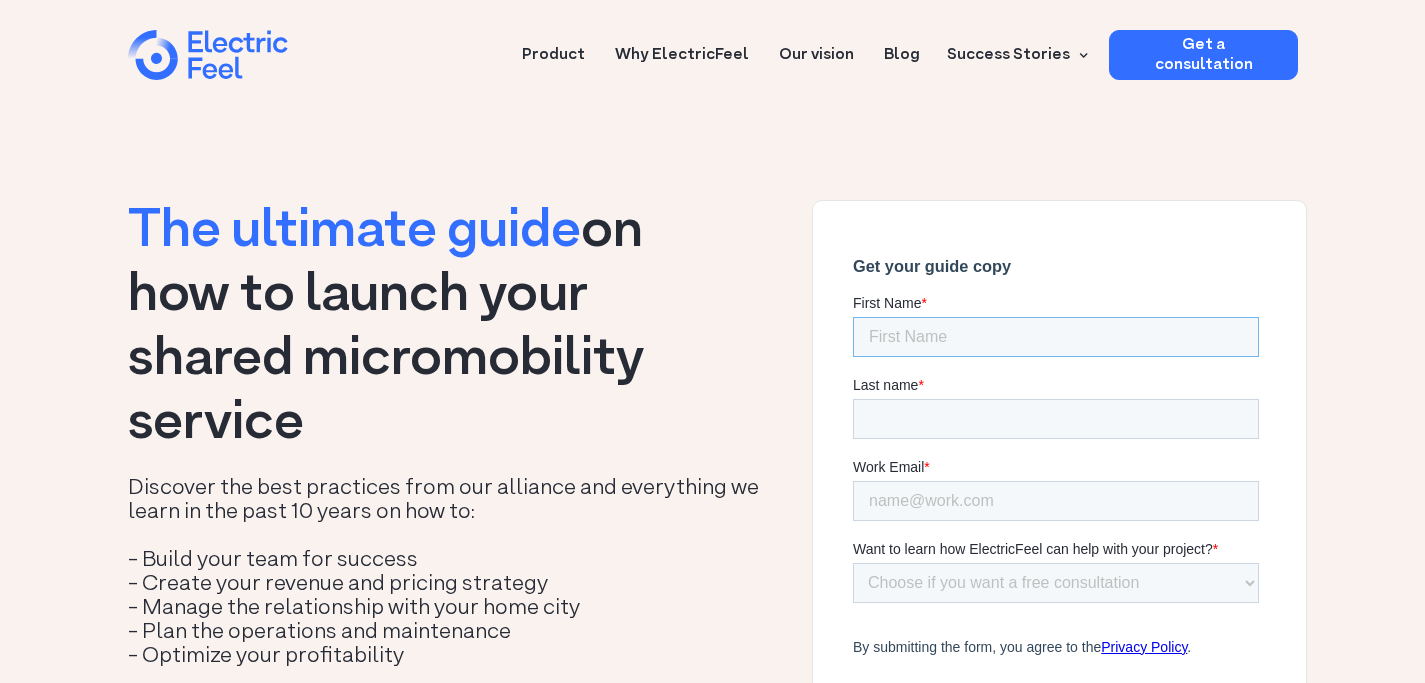 click on "First Name *" at bounding box center [1055, 337] 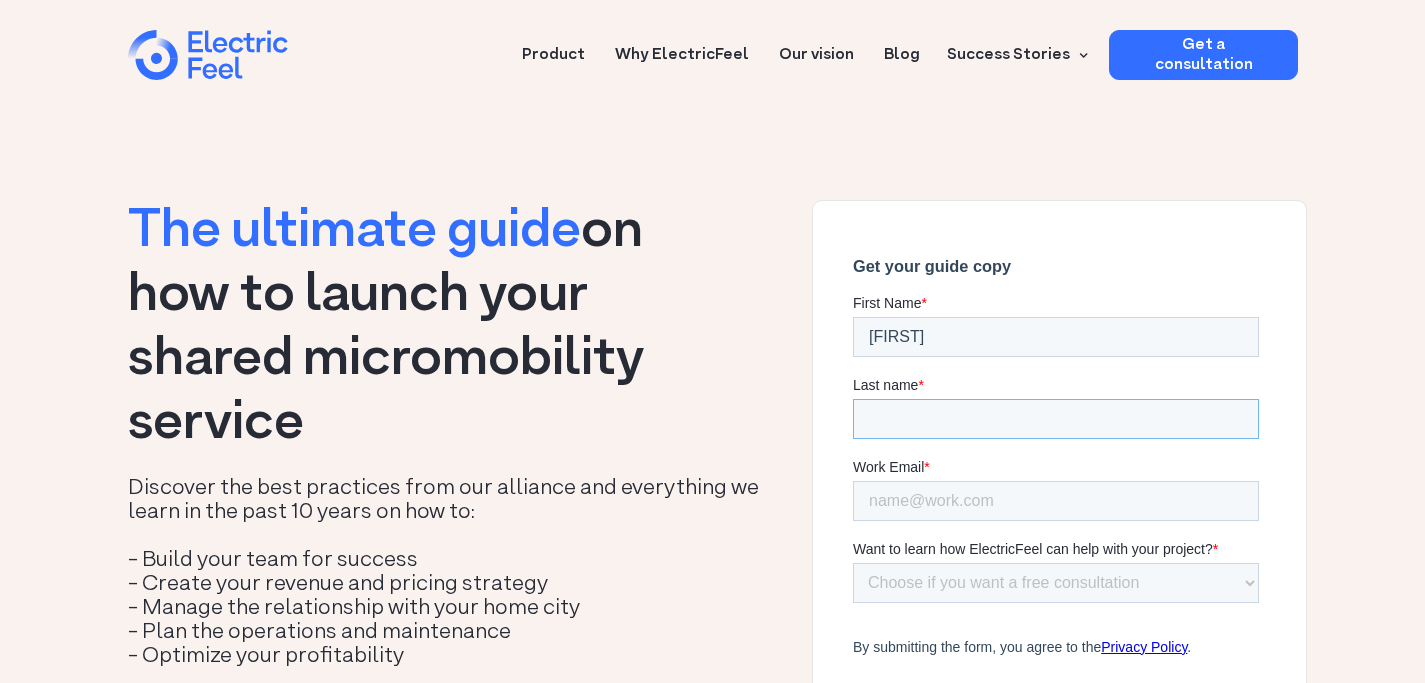 click on "Last name *" at bounding box center (1055, 419) 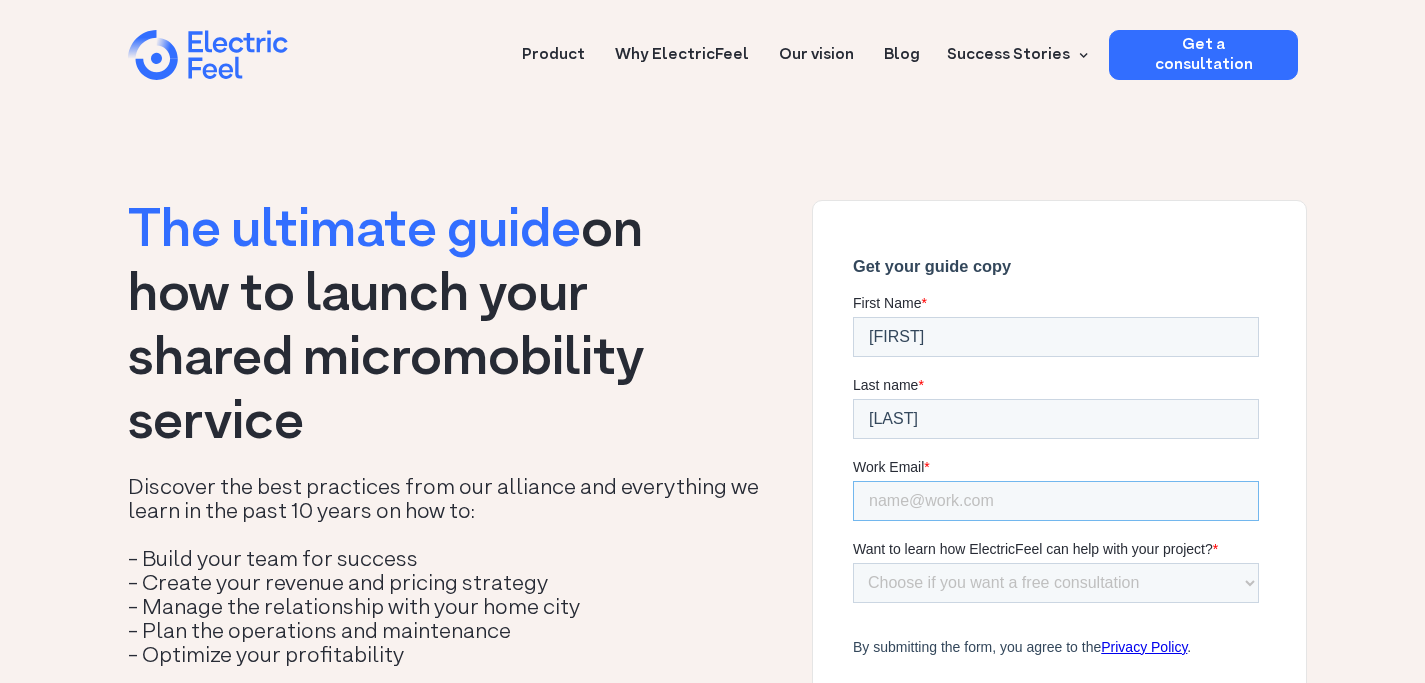 click on "Work Email *" at bounding box center (1055, 501) 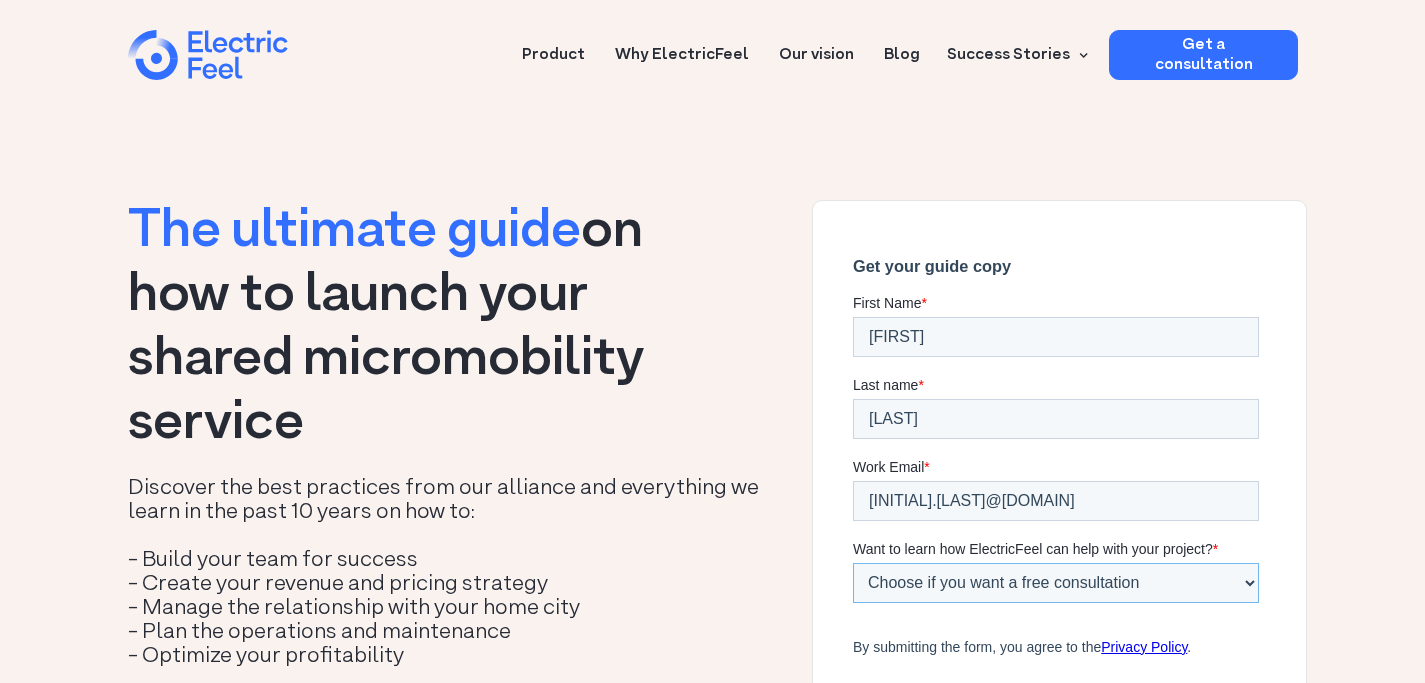 click on "Choose if you want a free consultation Yes, I'd like a 30-min free consultation No, I can launch my project alone." at bounding box center (1055, 583) 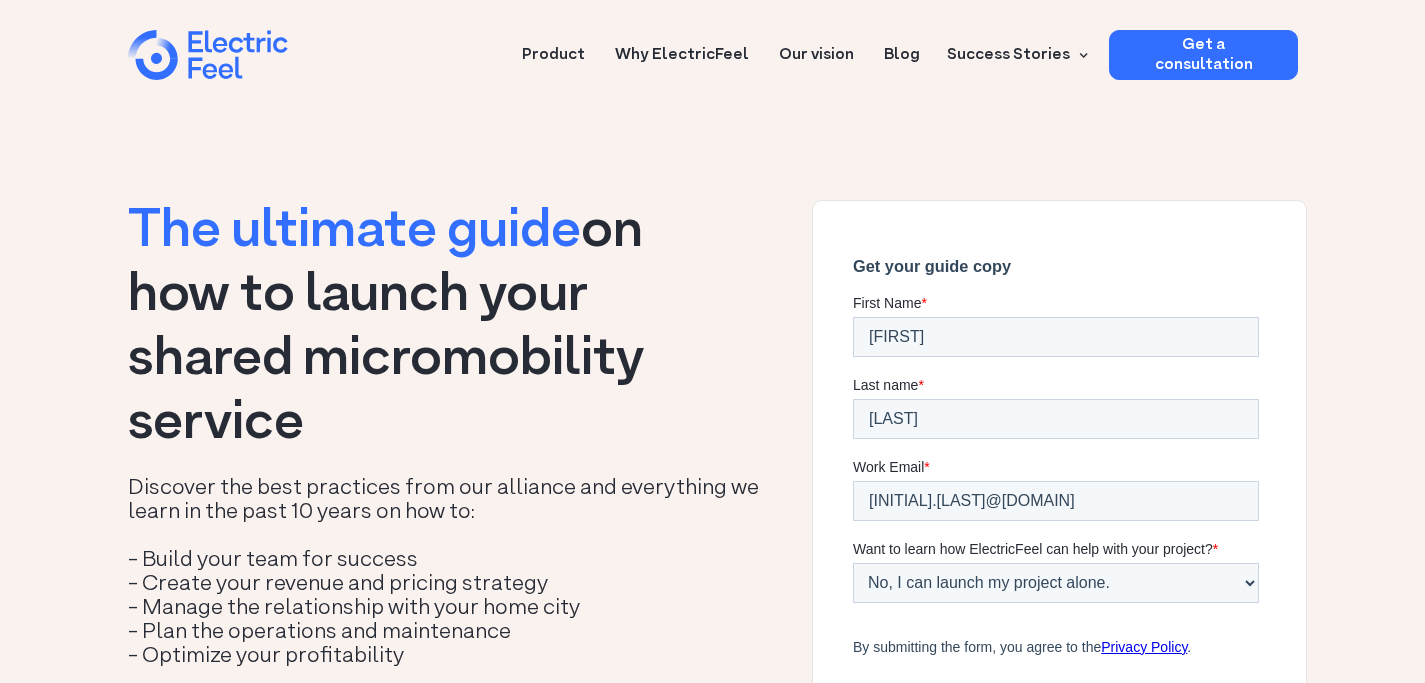 click on "Download your Guide" at bounding box center [1059, 727] 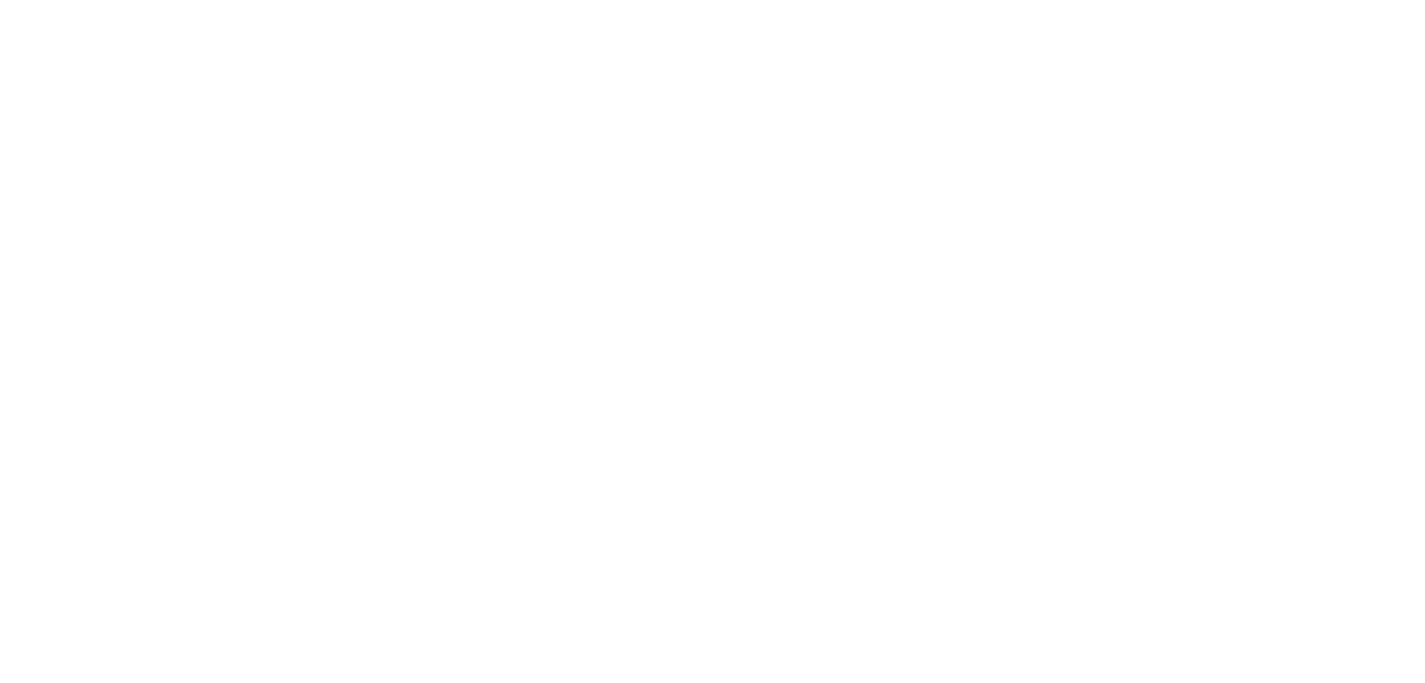 scroll, scrollTop: 0, scrollLeft: 0, axis: both 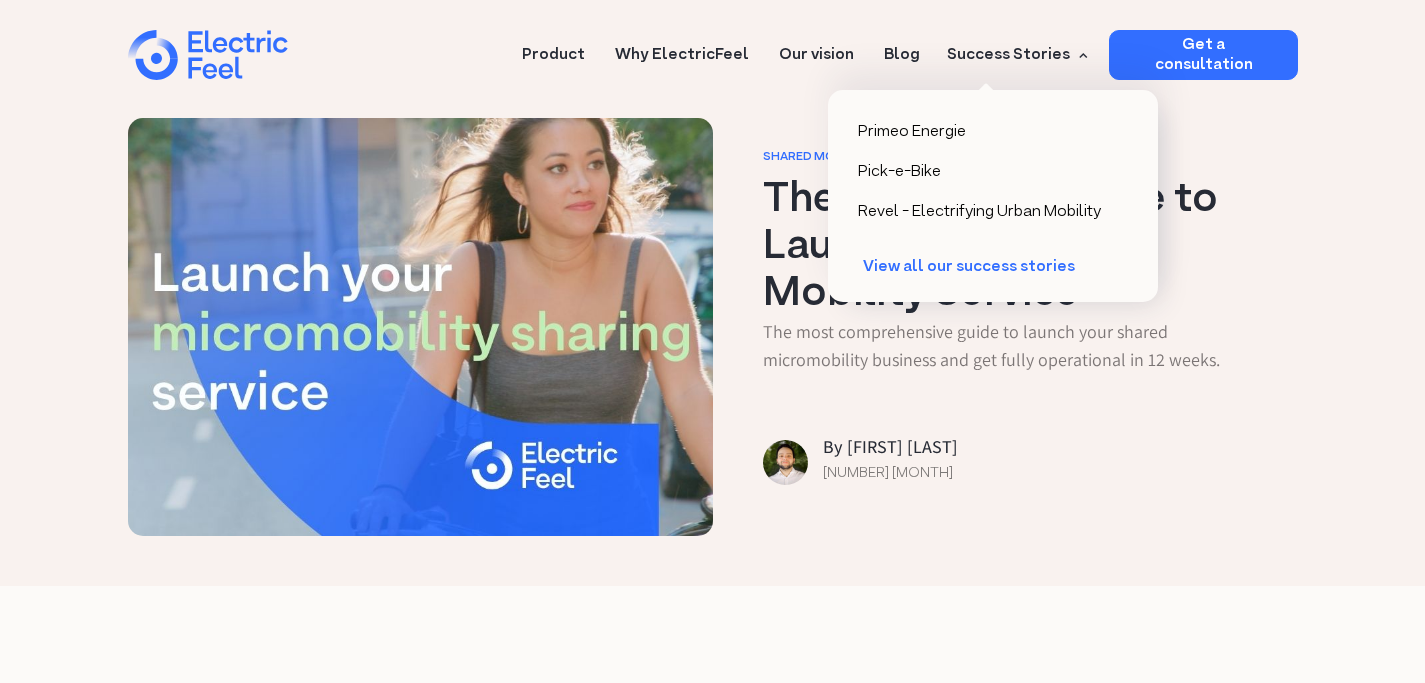 click on "View all our success stories" at bounding box center (979, 267) 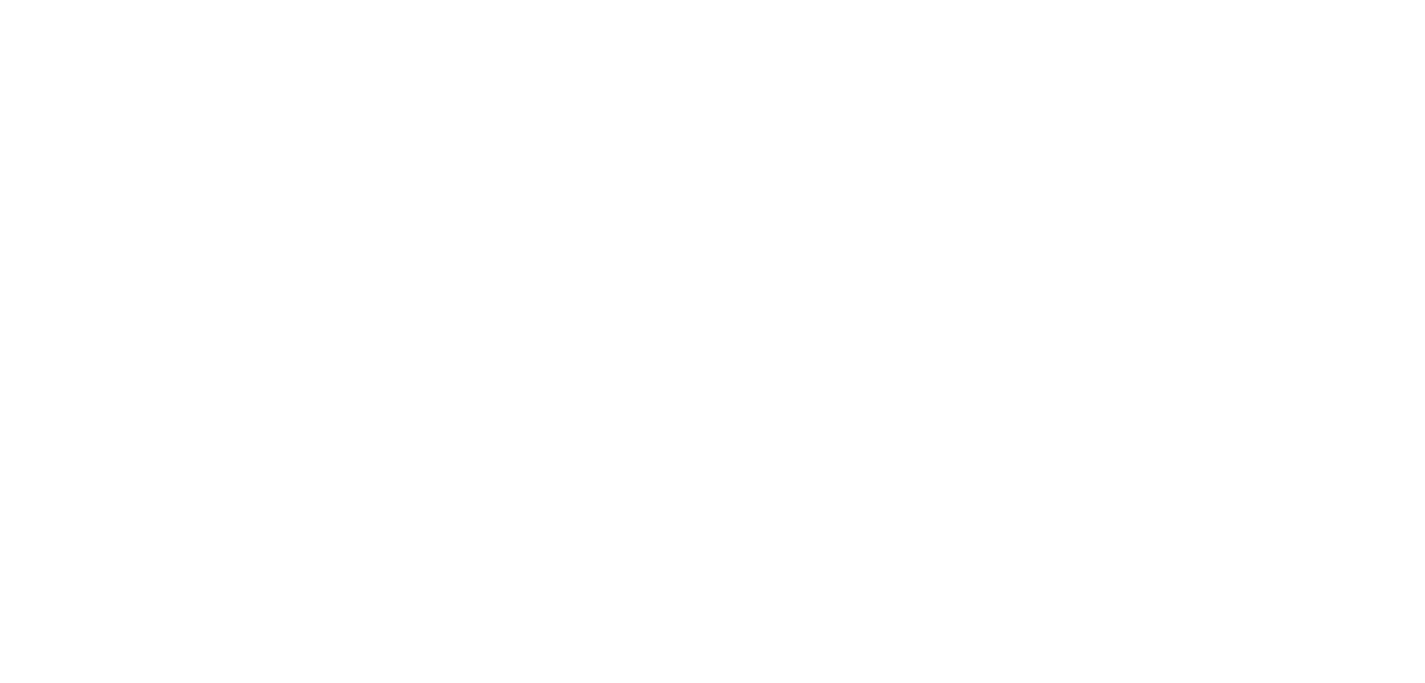 scroll, scrollTop: 0, scrollLeft: 0, axis: both 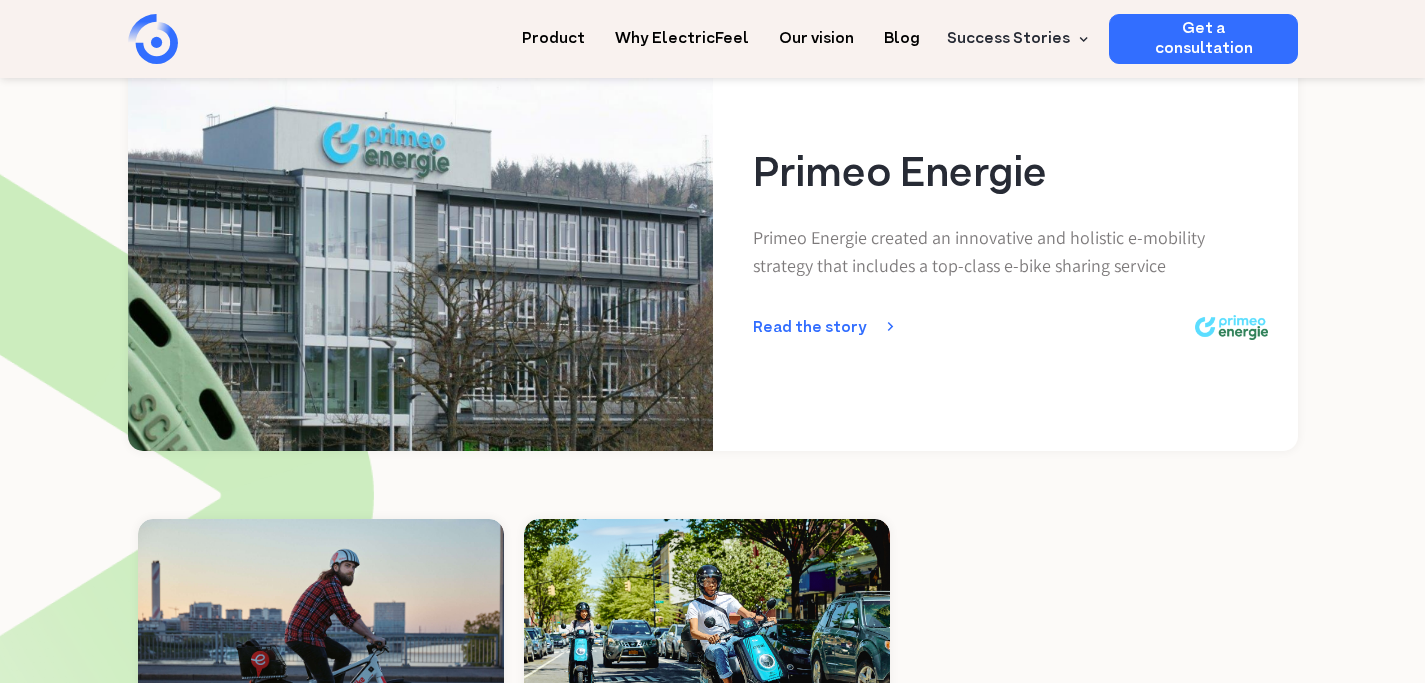 click on "Primeo Energie created an innovative and holistic e-mobility strategy that includes a top-class e-bike sharing service" at bounding box center [1010, 252] 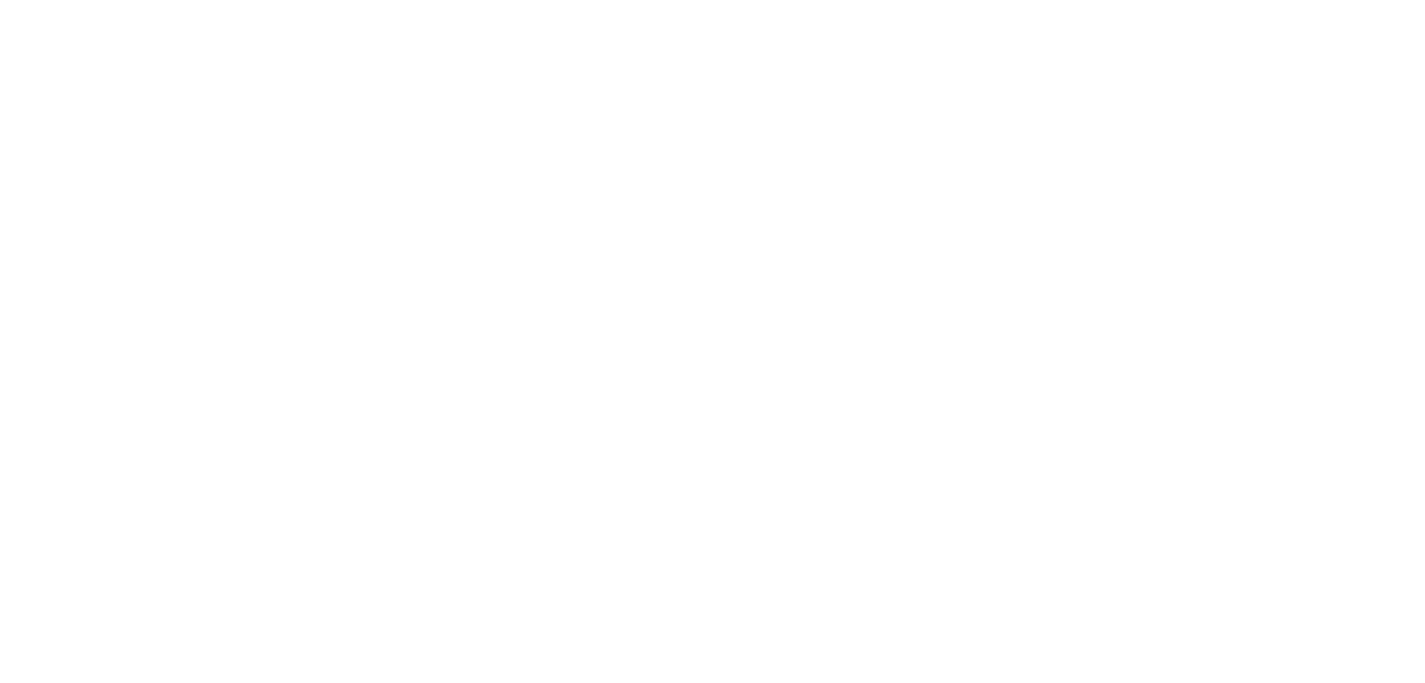 scroll, scrollTop: 0, scrollLeft: 0, axis: both 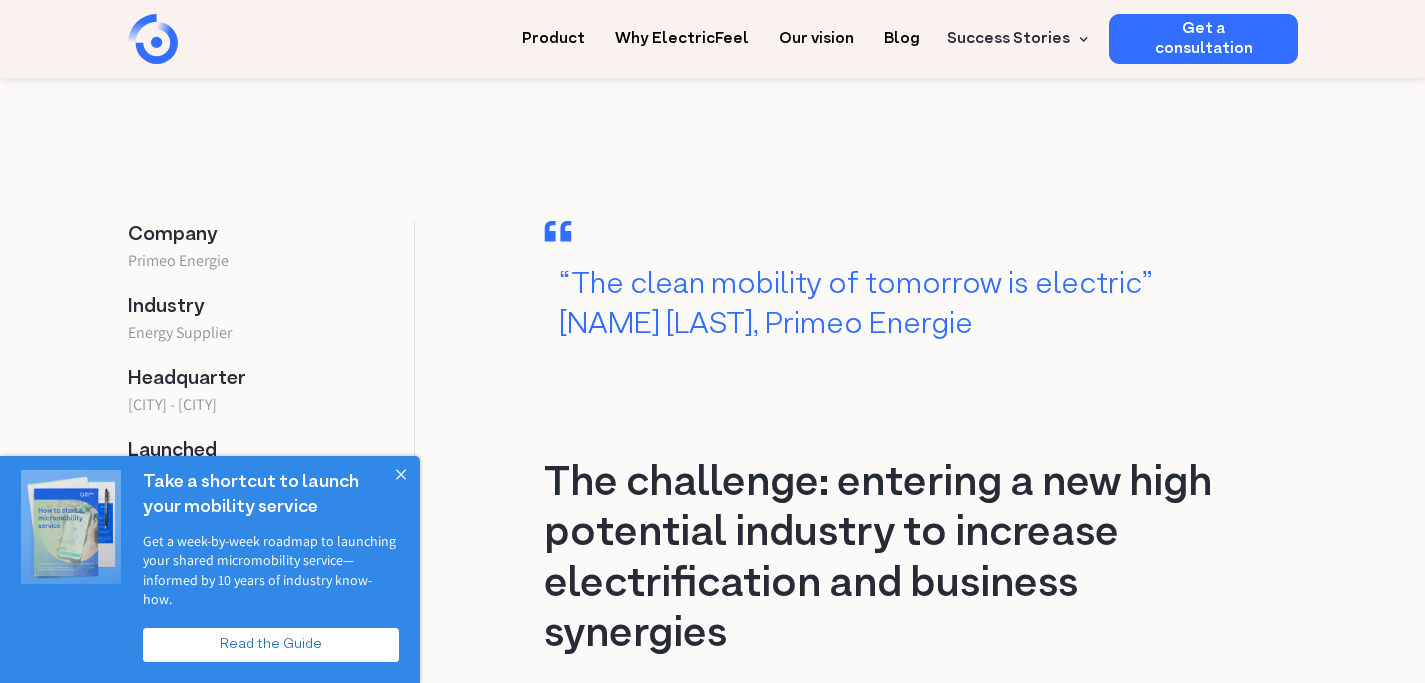 click on "Read the Guide" at bounding box center (271, 645) 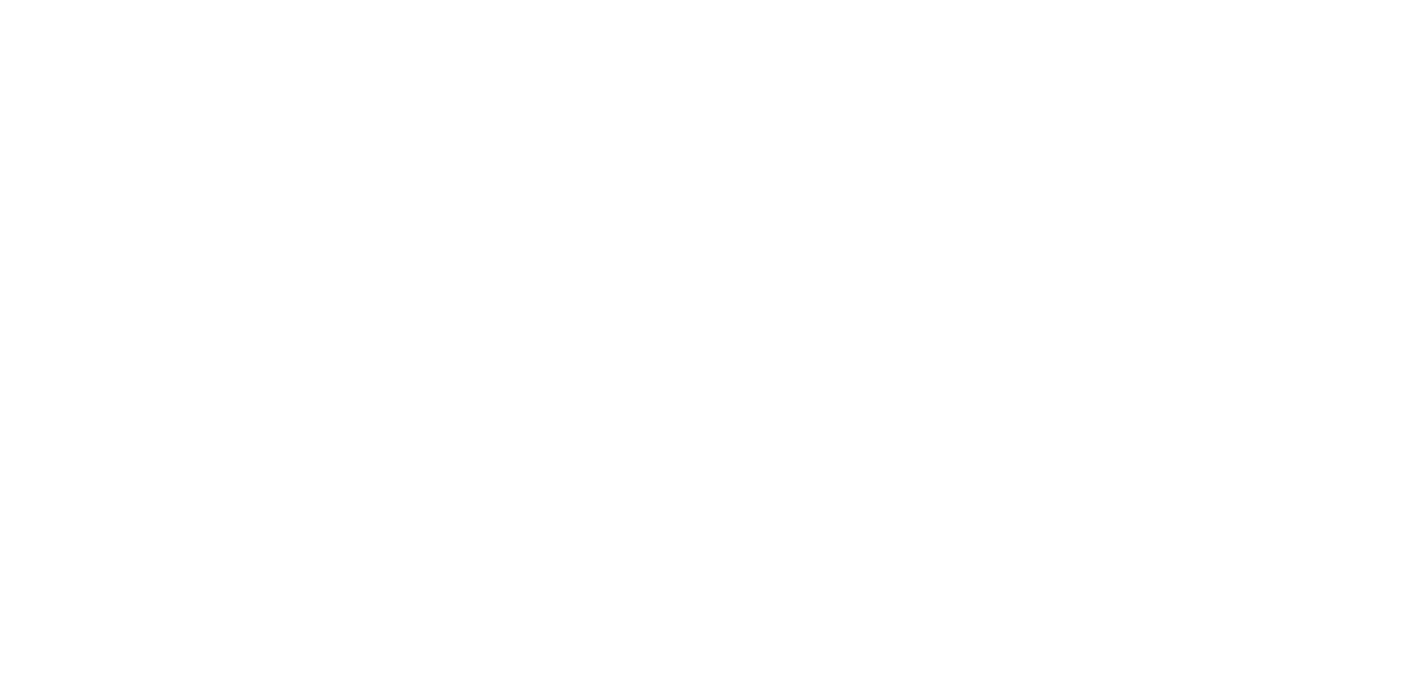 scroll, scrollTop: 0, scrollLeft: 0, axis: both 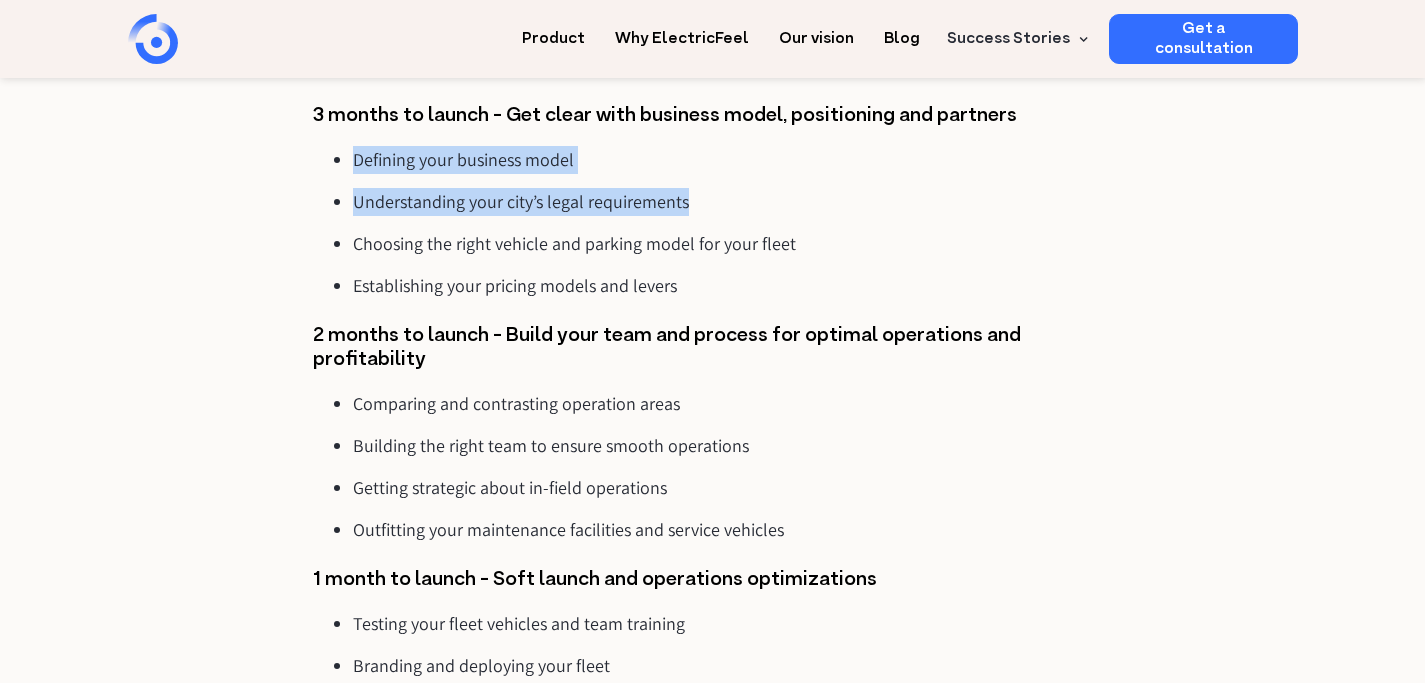 drag, startPoint x: 687, startPoint y: 199, endPoint x: 350, endPoint y: 154, distance: 339.99118 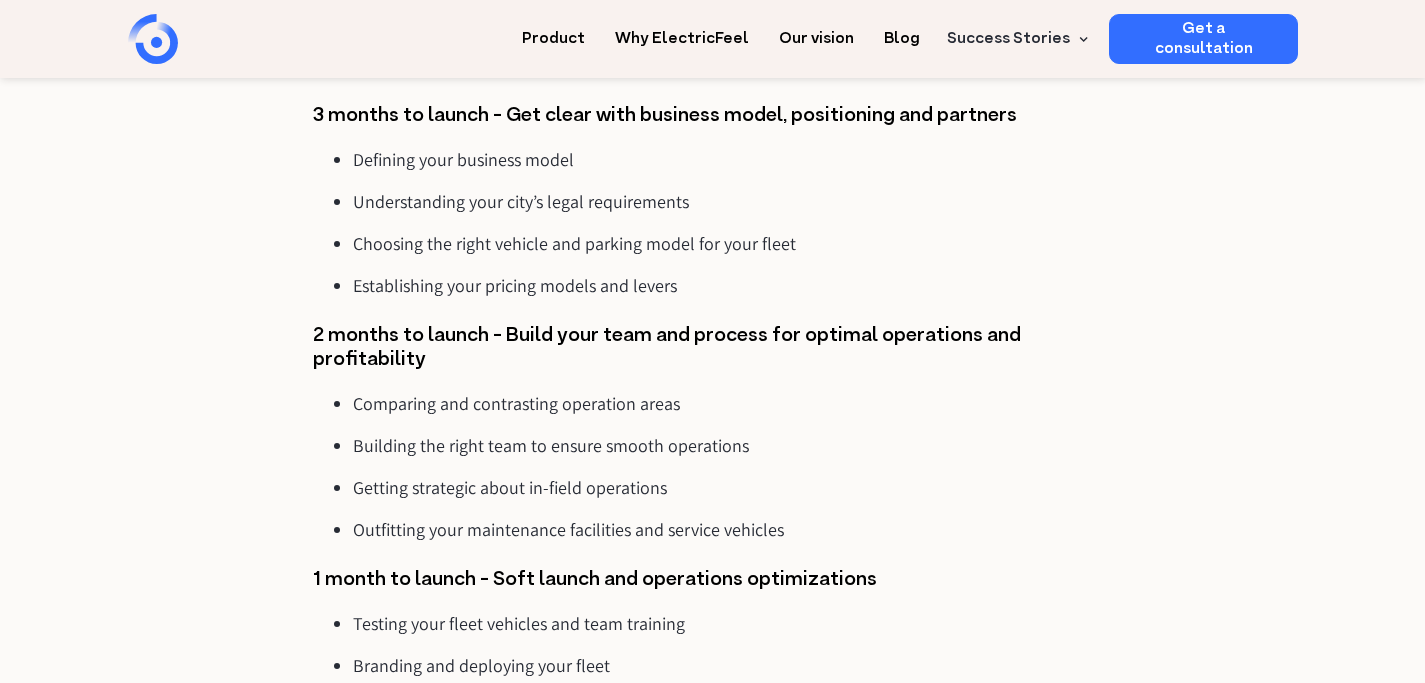 click on "Choosing the right vehicle and parking model for your fleet" at bounding box center [733, 244] 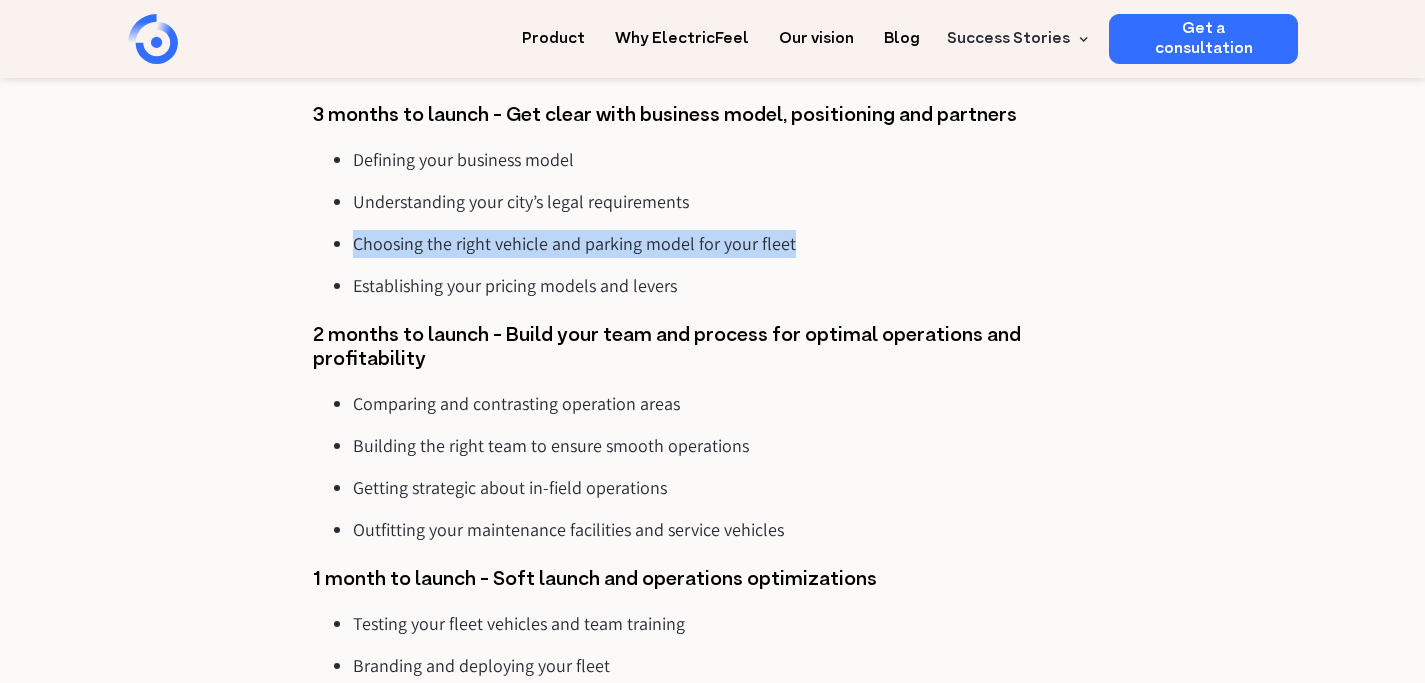 drag, startPoint x: 800, startPoint y: 247, endPoint x: 346, endPoint y: 247, distance: 454 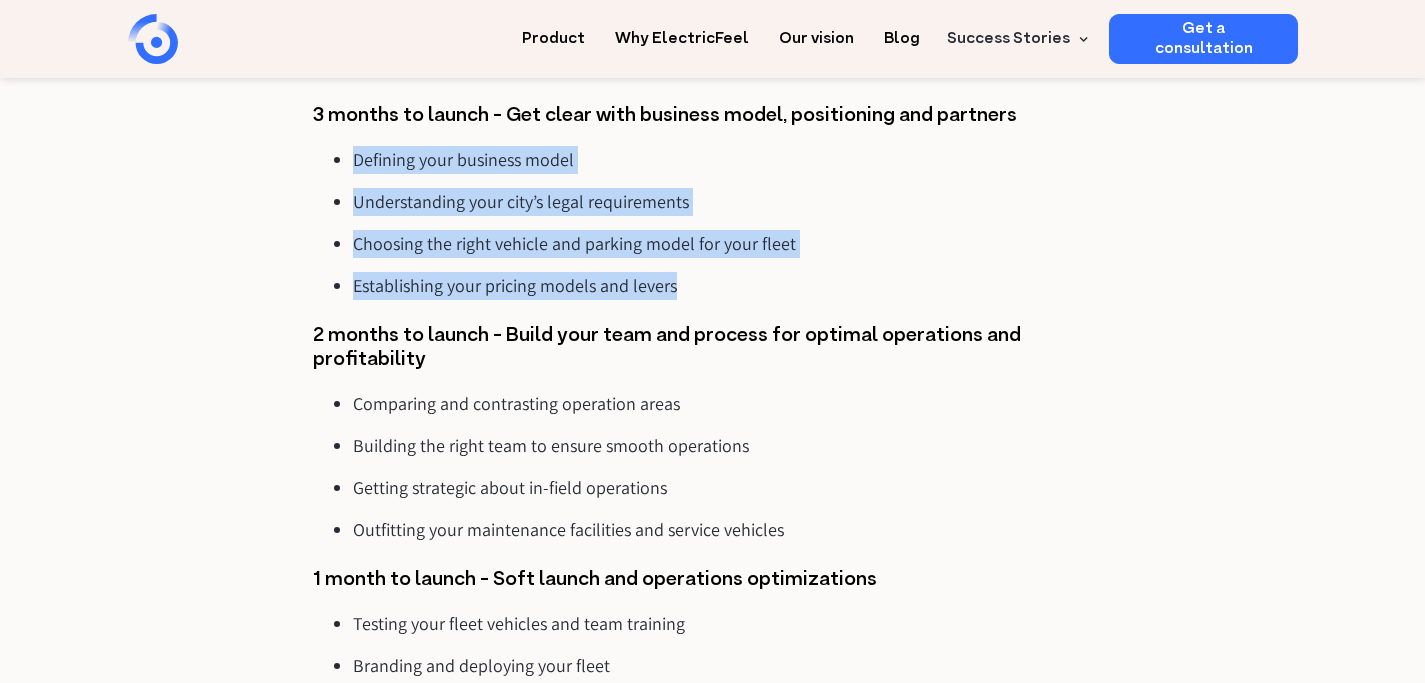 drag, startPoint x: 681, startPoint y: 288, endPoint x: 326, endPoint y: 138, distance: 385.3894 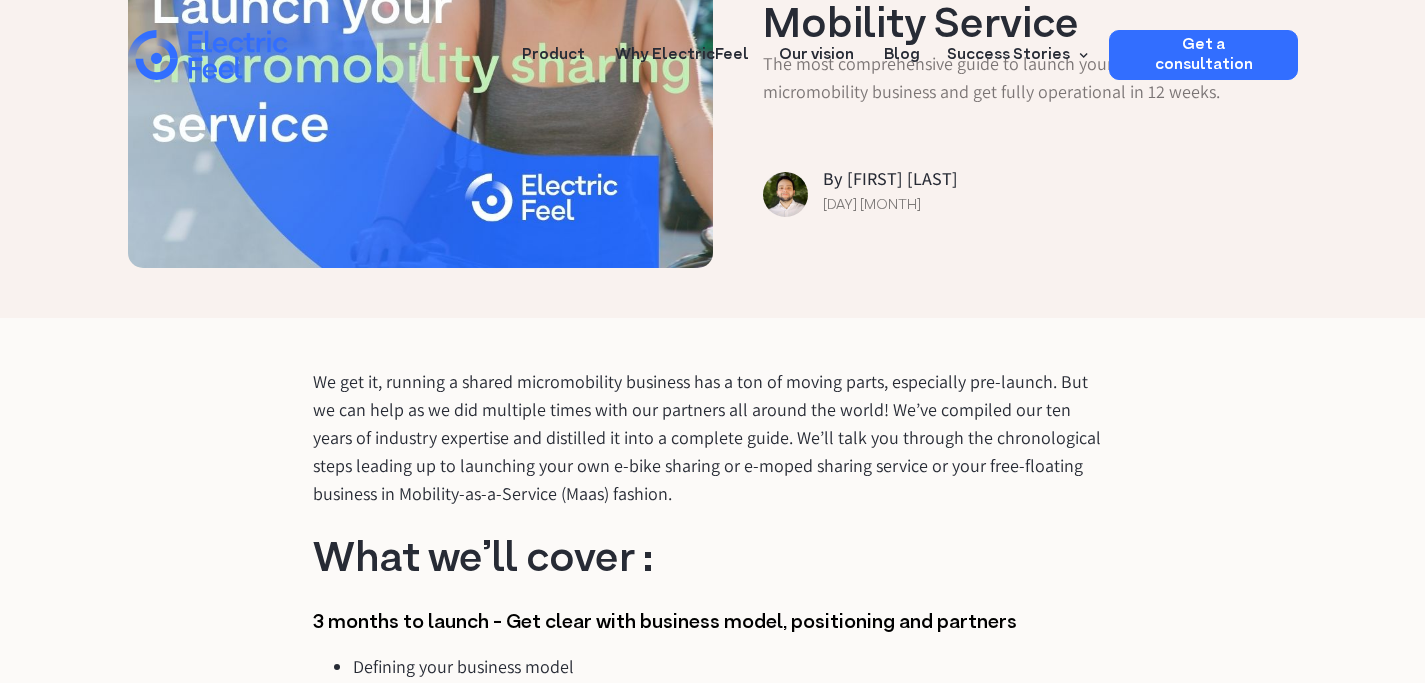 scroll, scrollTop: 0, scrollLeft: 0, axis: both 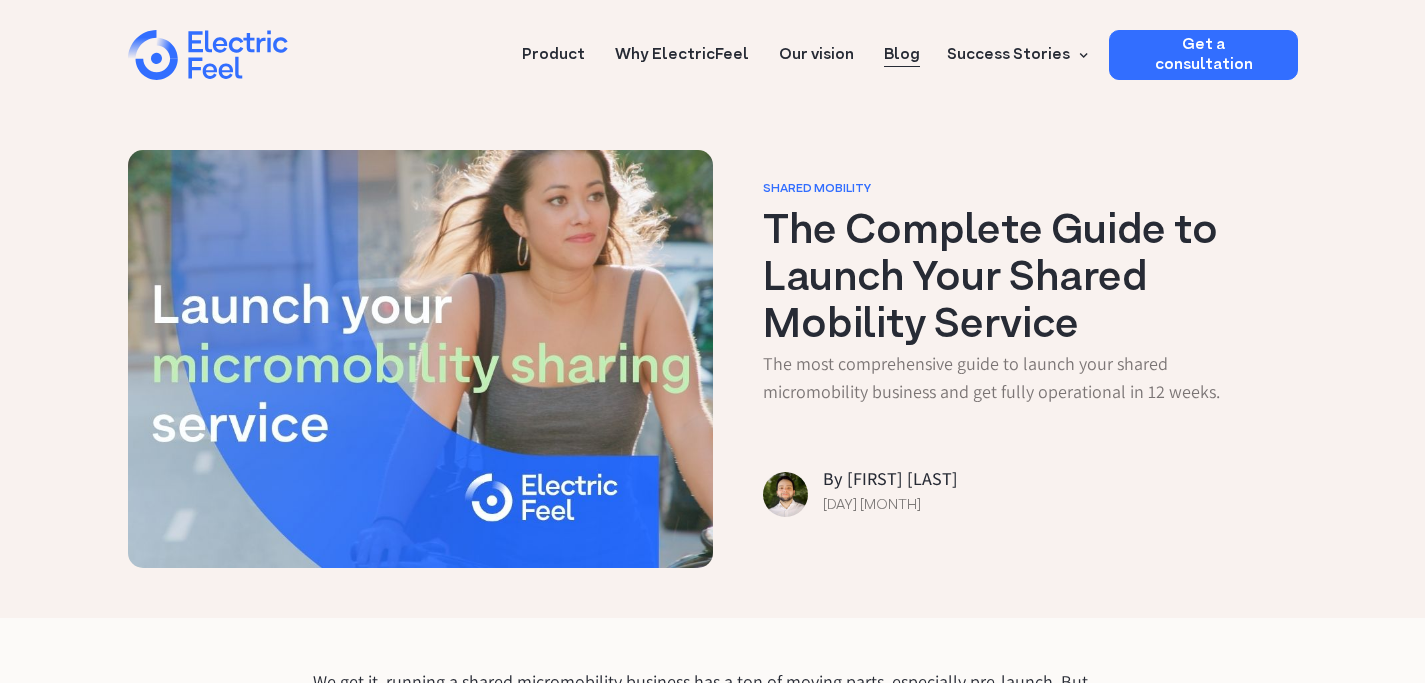 click on "Blog" at bounding box center [902, 48] 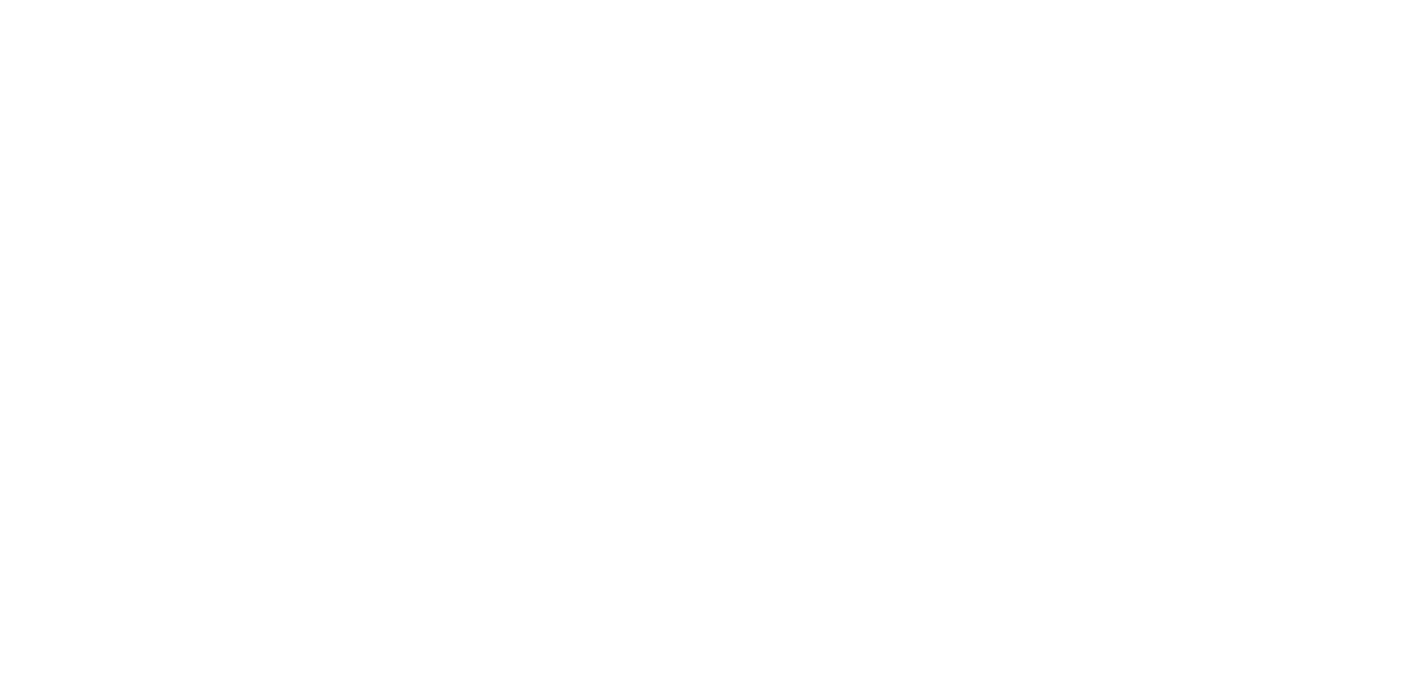 scroll, scrollTop: 0, scrollLeft: 0, axis: both 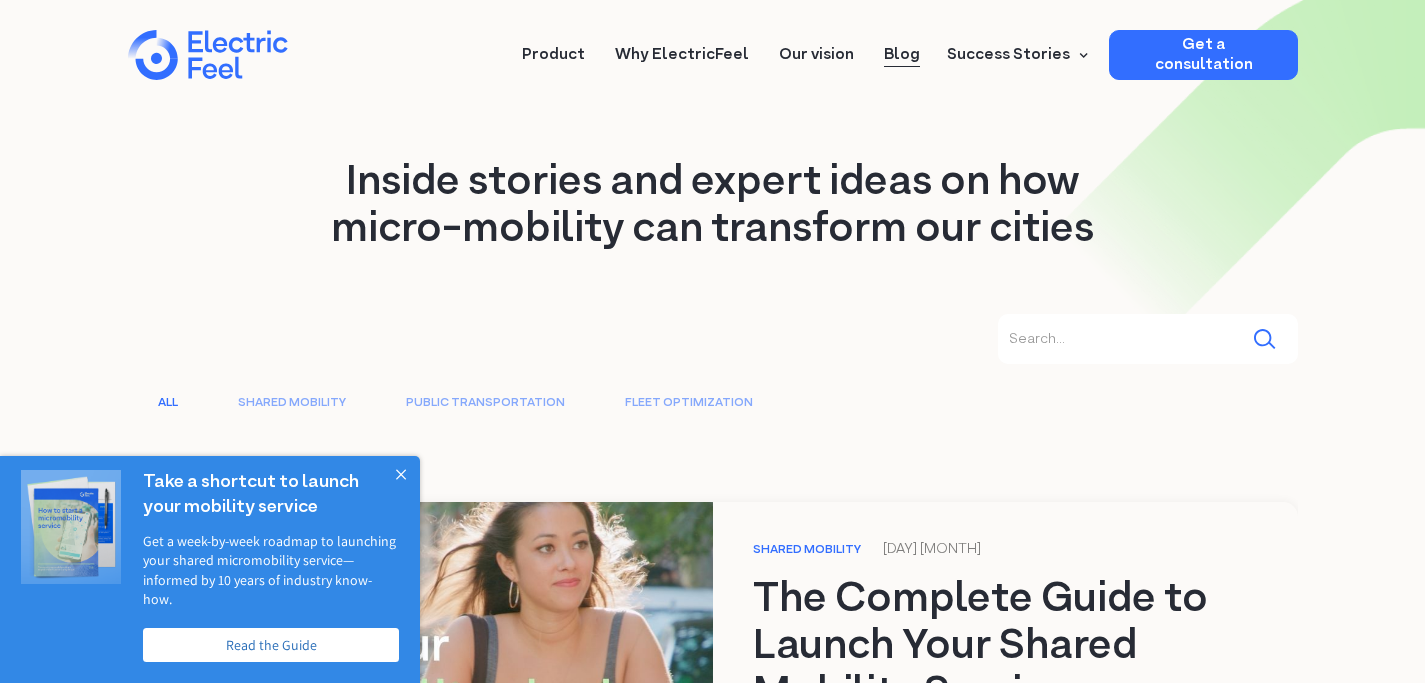 click on "Read the Guide" at bounding box center (271, 645) 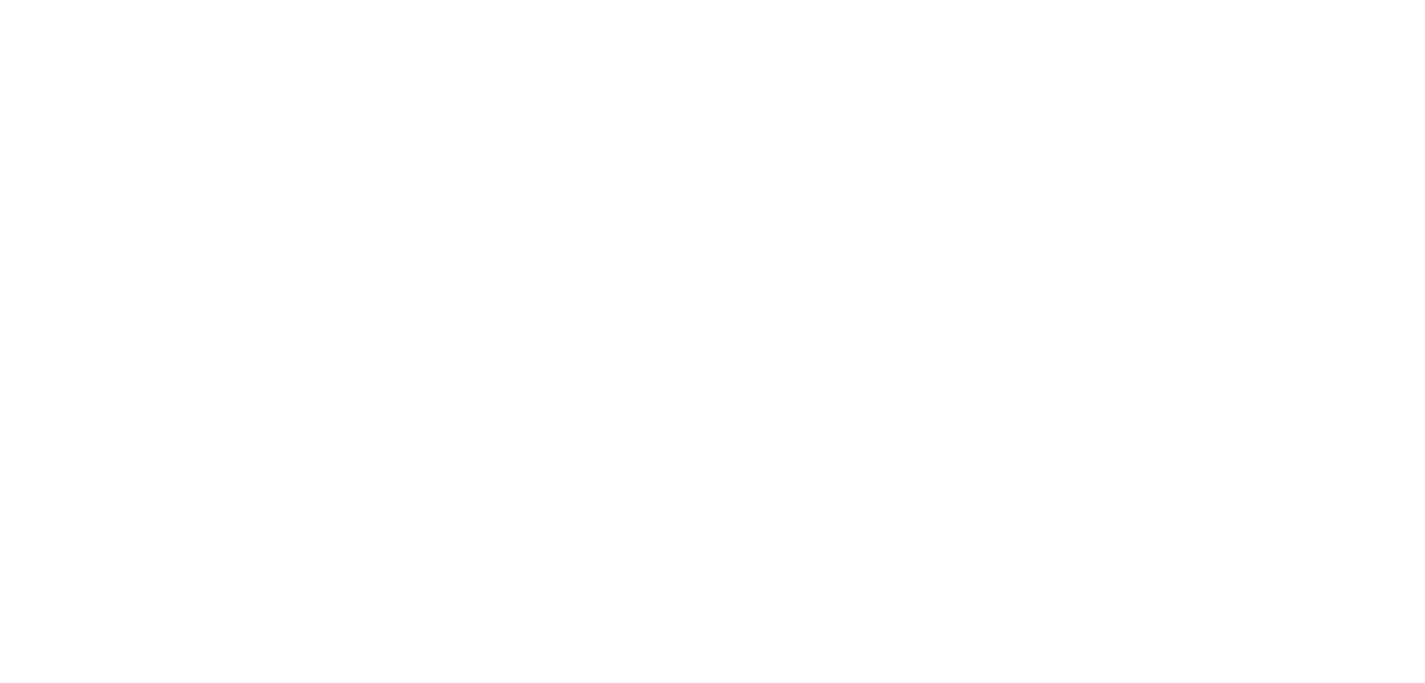 scroll, scrollTop: 0, scrollLeft: 0, axis: both 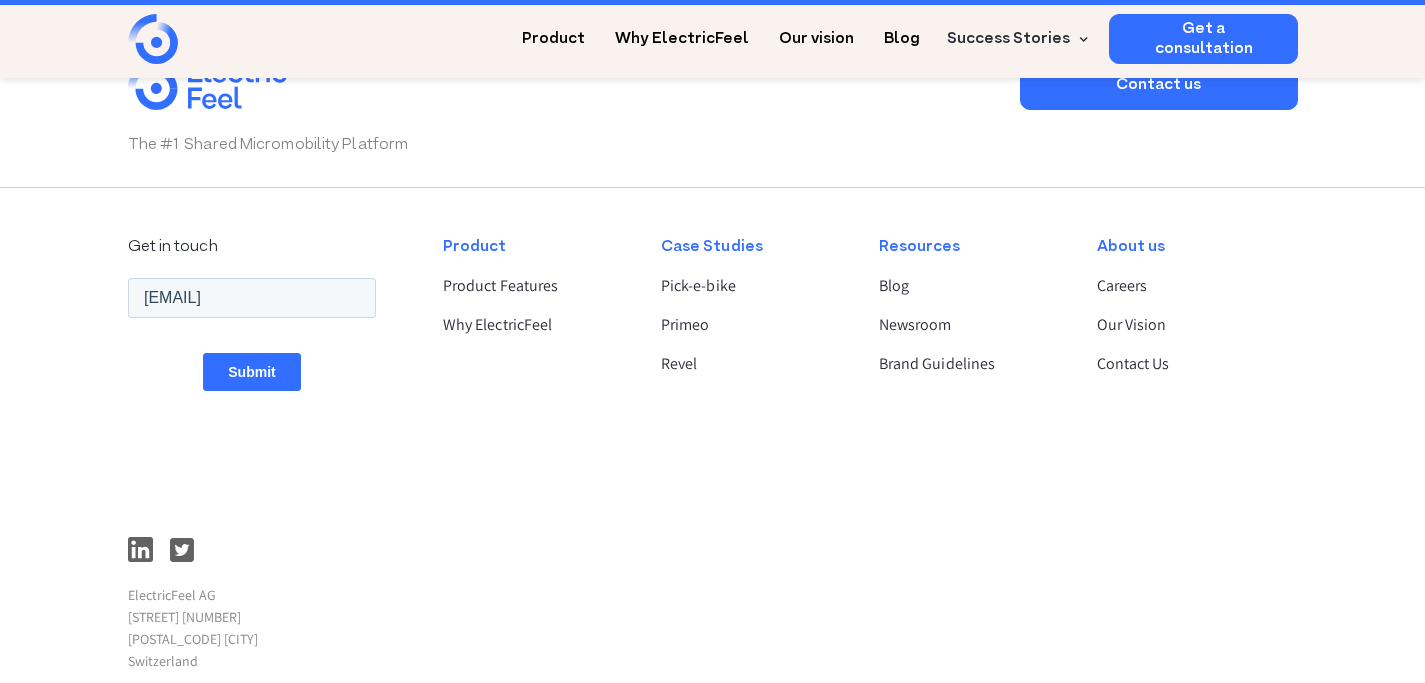 click on "Cookie Policy" at bounding box center [562, 793] 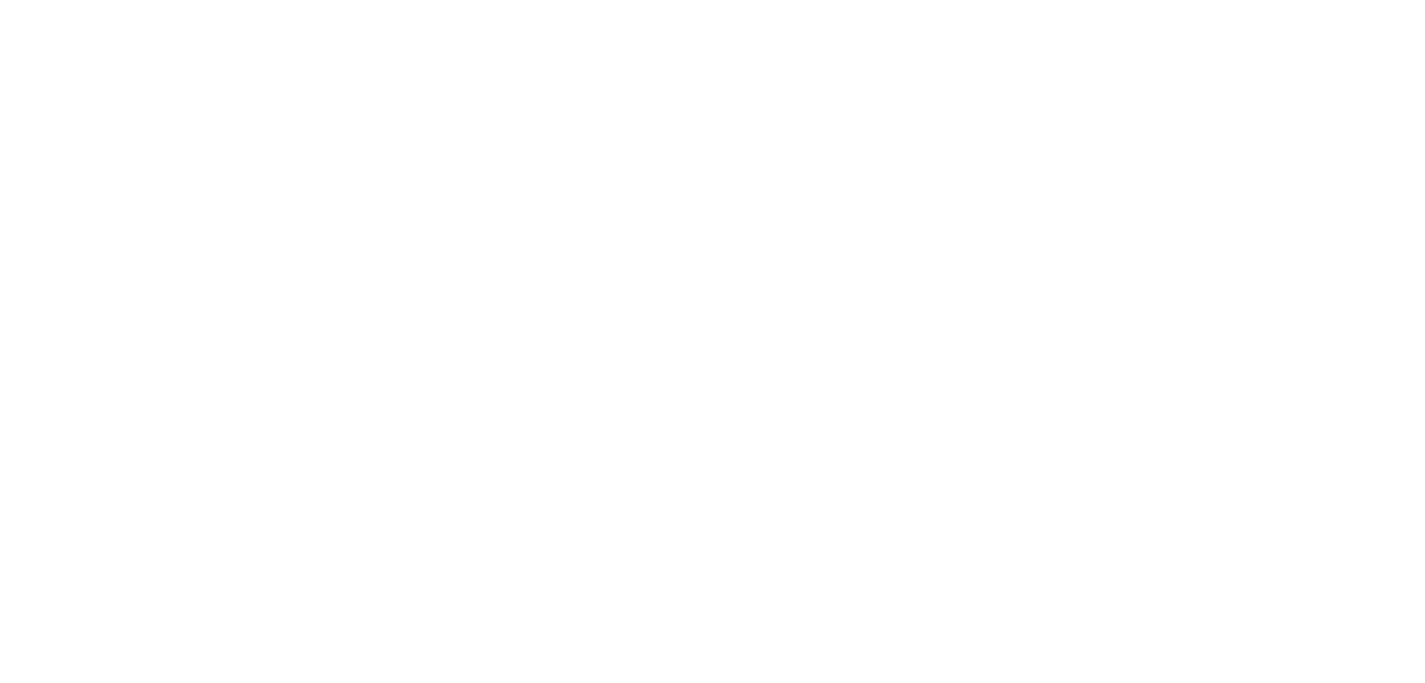 scroll, scrollTop: 0, scrollLeft: 0, axis: both 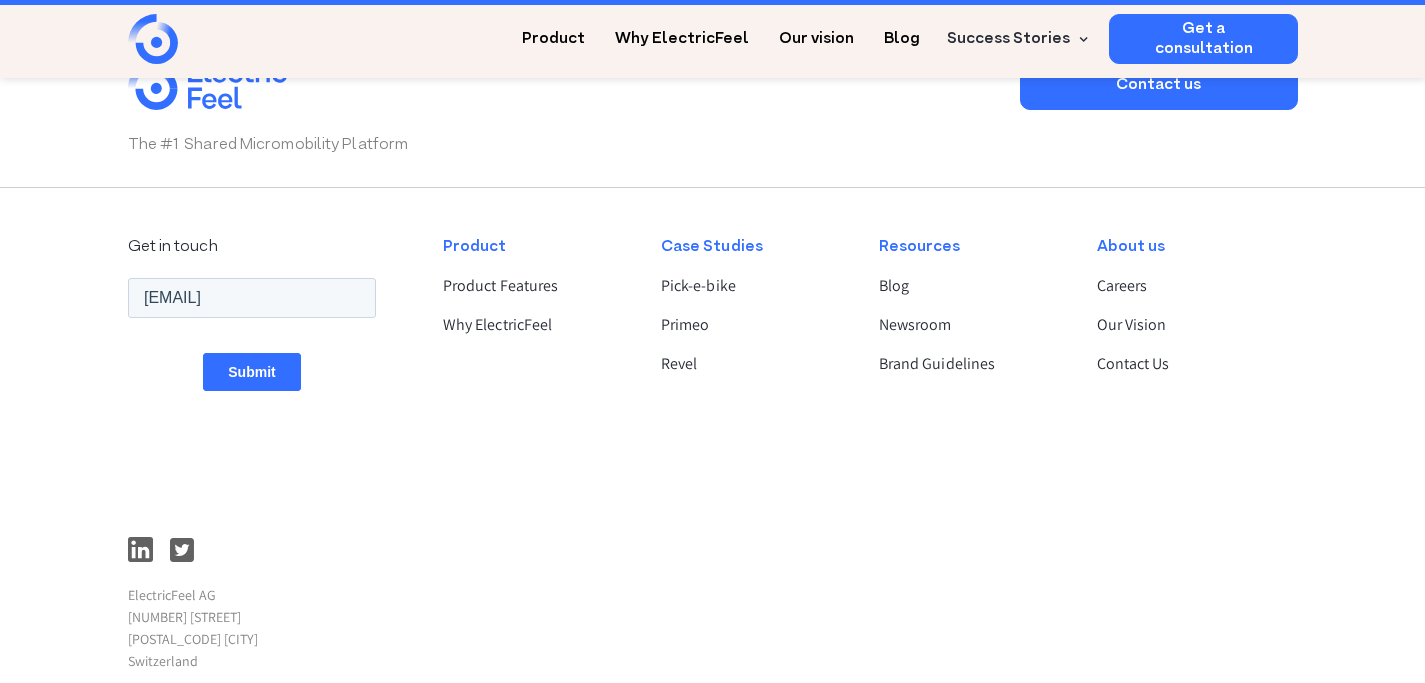 click on "Privacy Policy" at bounding box center [452, 793] 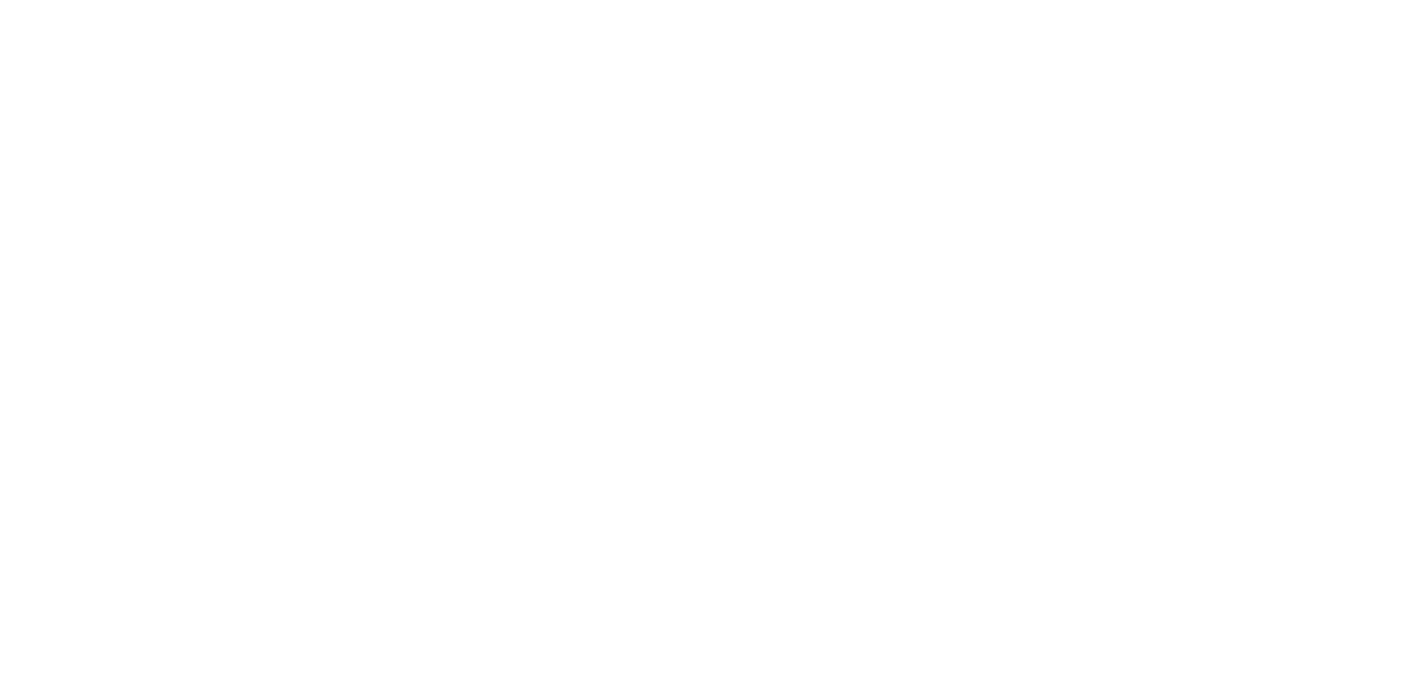 scroll, scrollTop: 0, scrollLeft: 0, axis: both 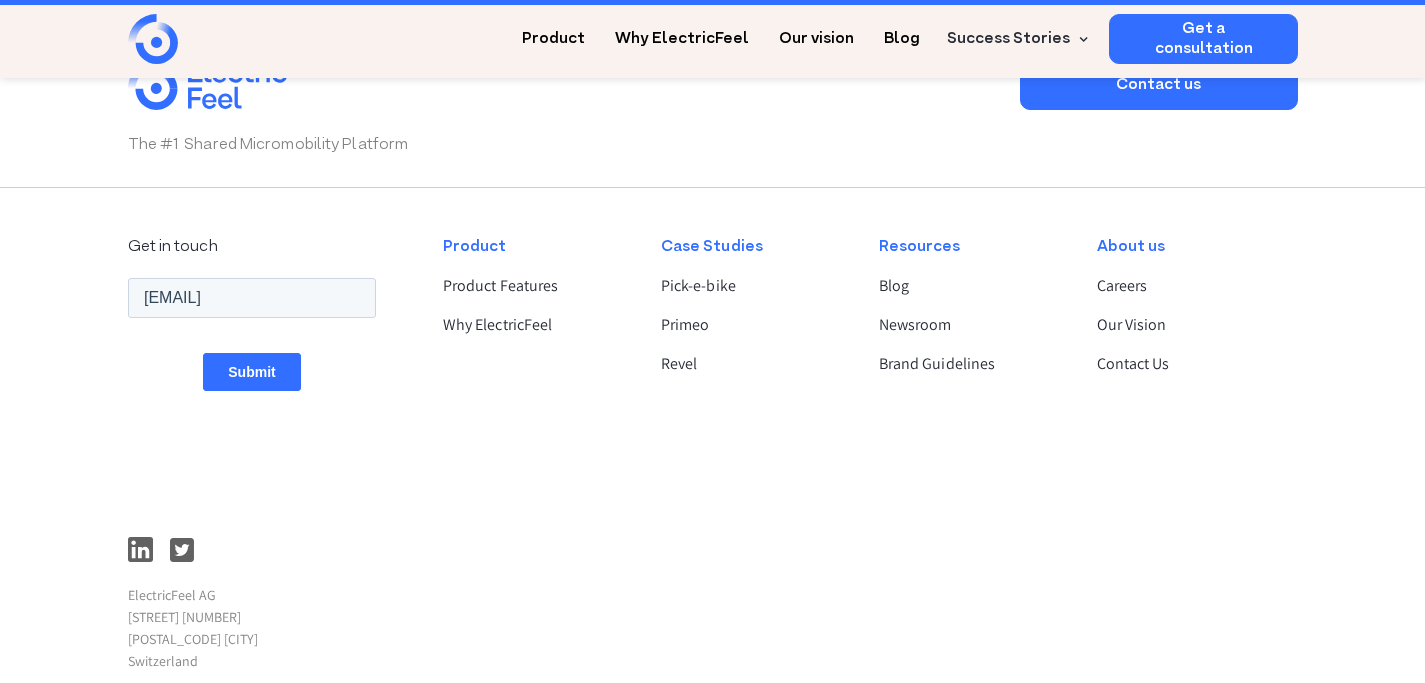 click on "© 2024 Electricfeel. All rights reserved." at bounding box center [248, 795] 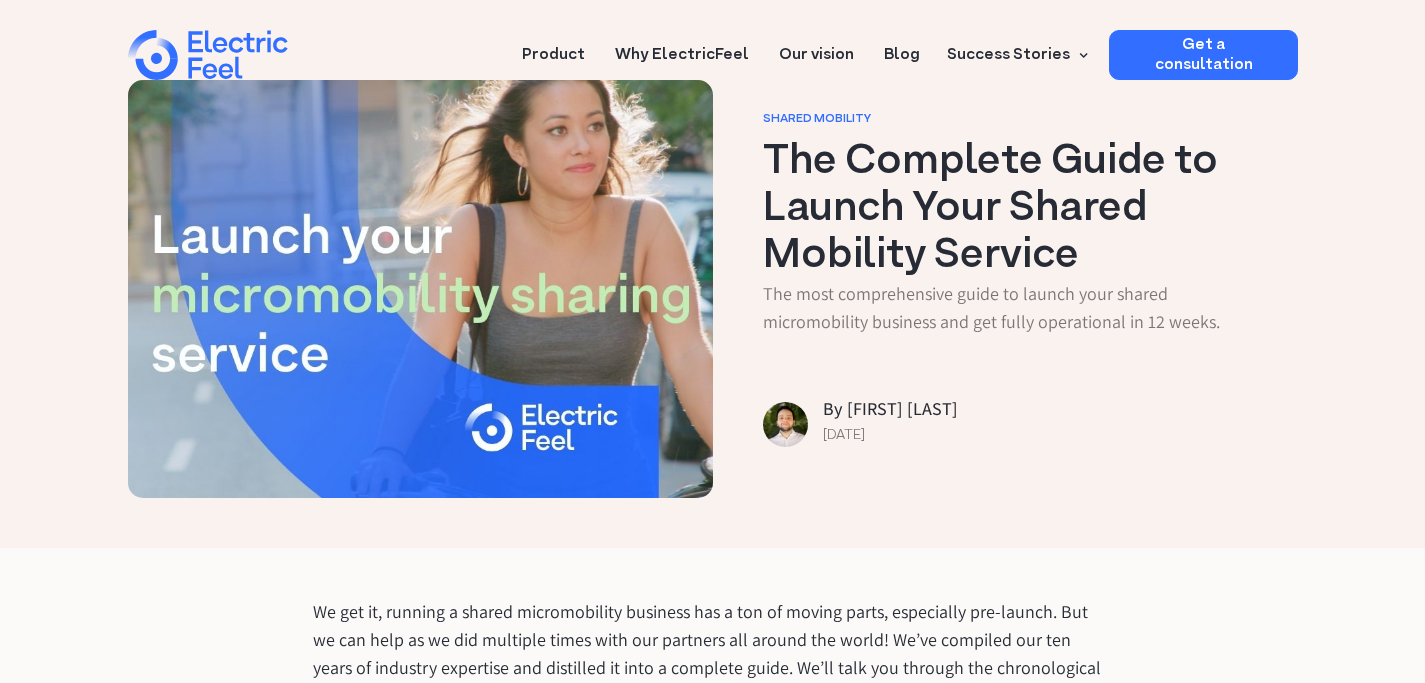 scroll, scrollTop: 0, scrollLeft: 0, axis: both 